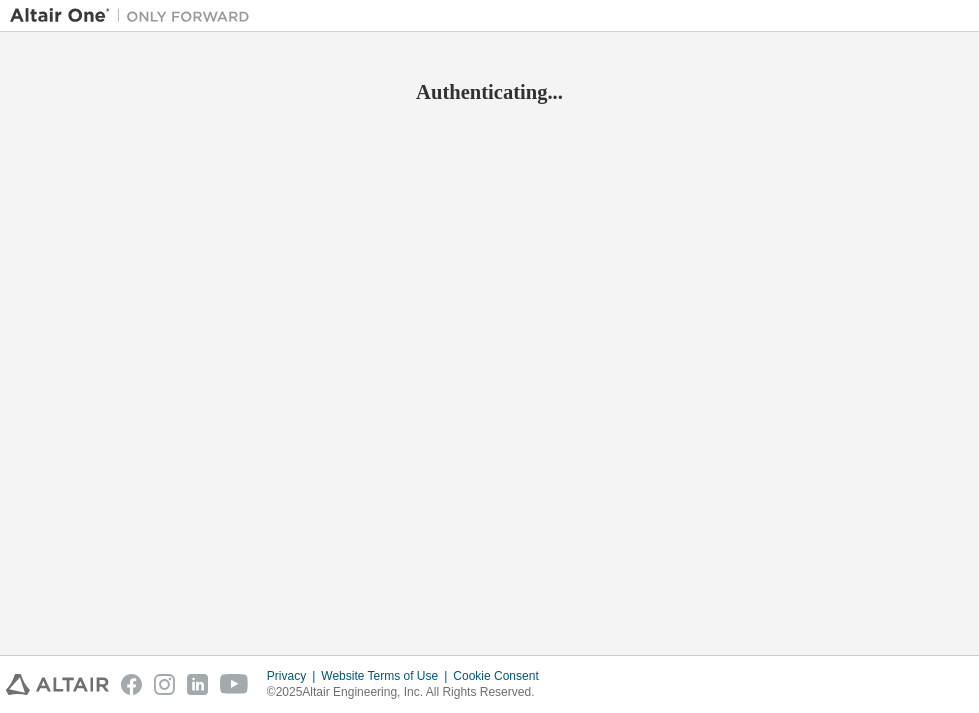 scroll, scrollTop: 0, scrollLeft: 0, axis: both 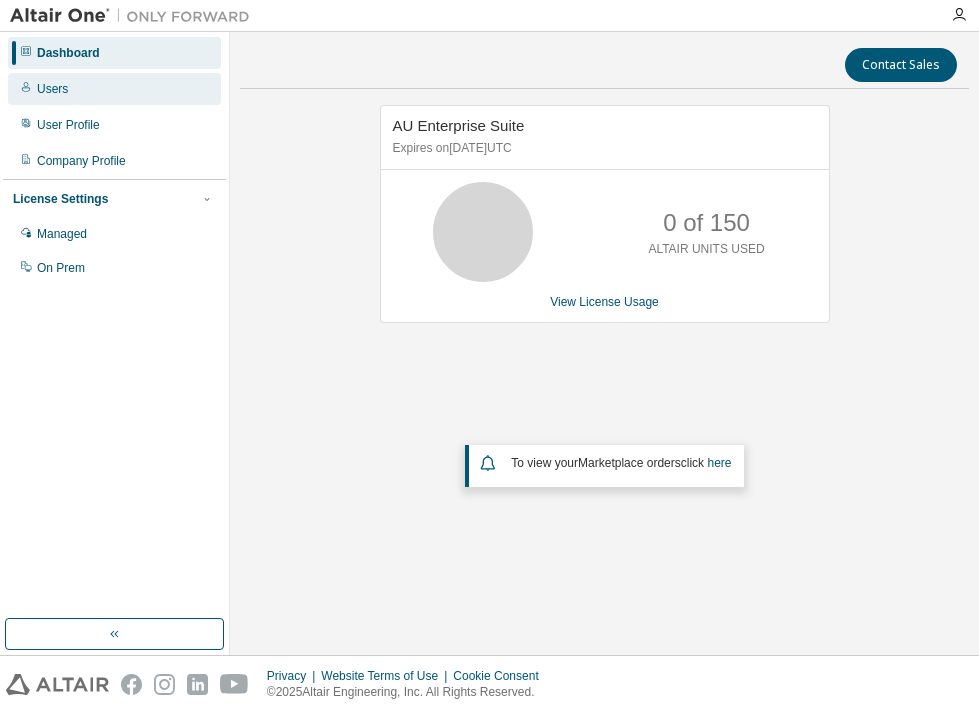 click on "Users" at bounding box center (114, 89) 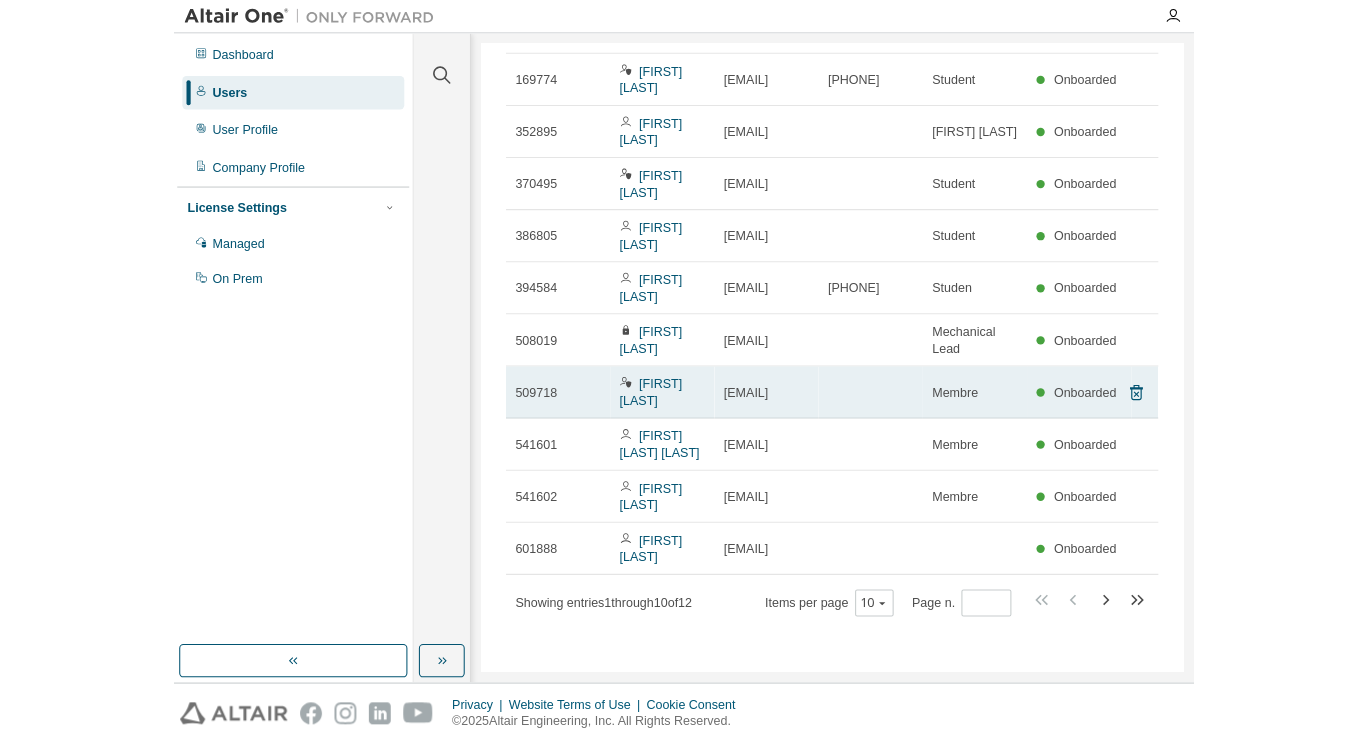 scroll, scrollTop: 0, scrollLeft: 0, axis: both 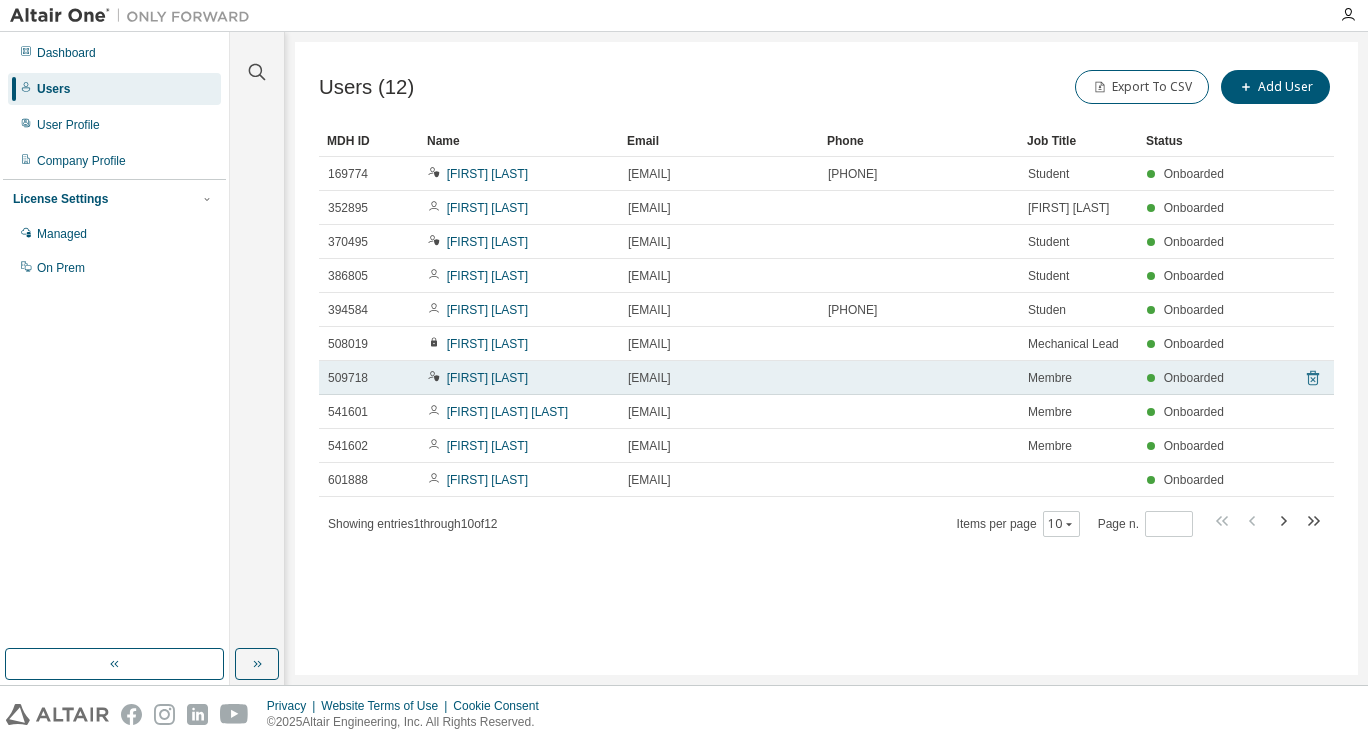 click 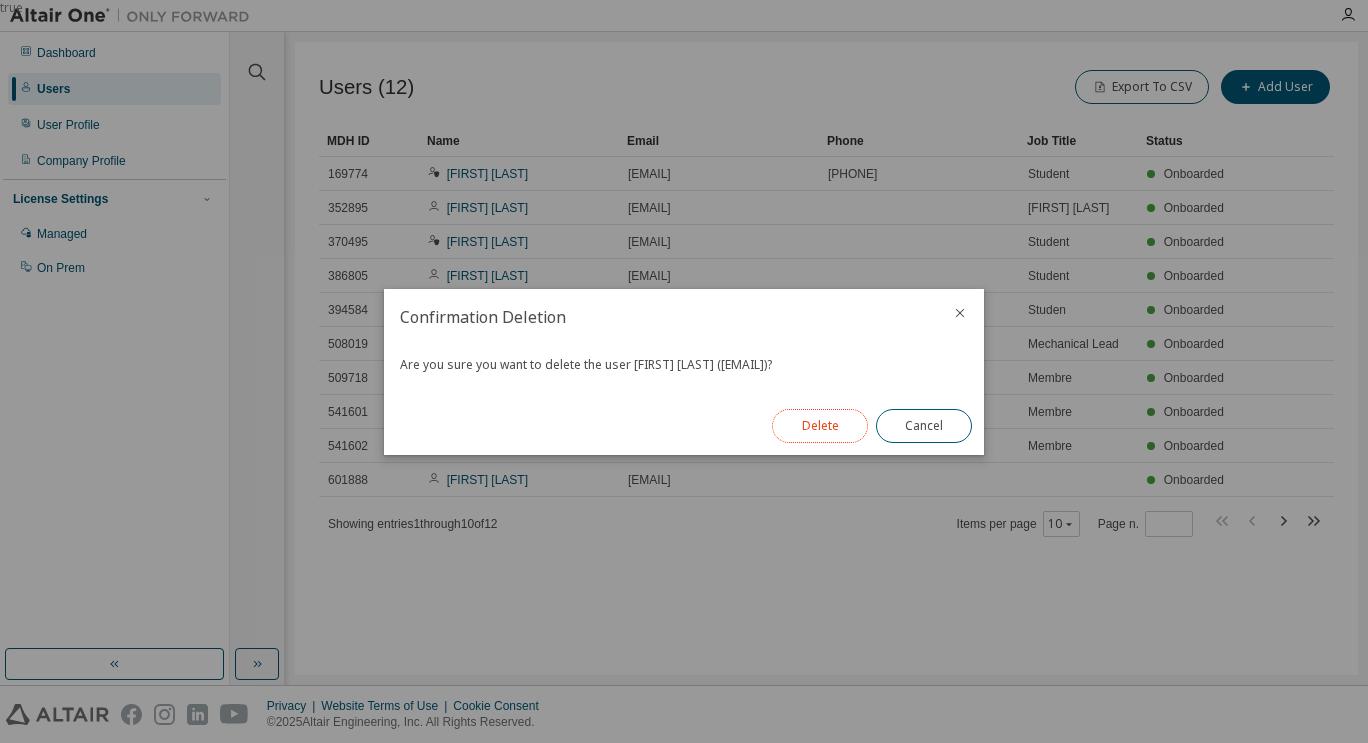 click on "Delete" at bounding box center [820, 426] 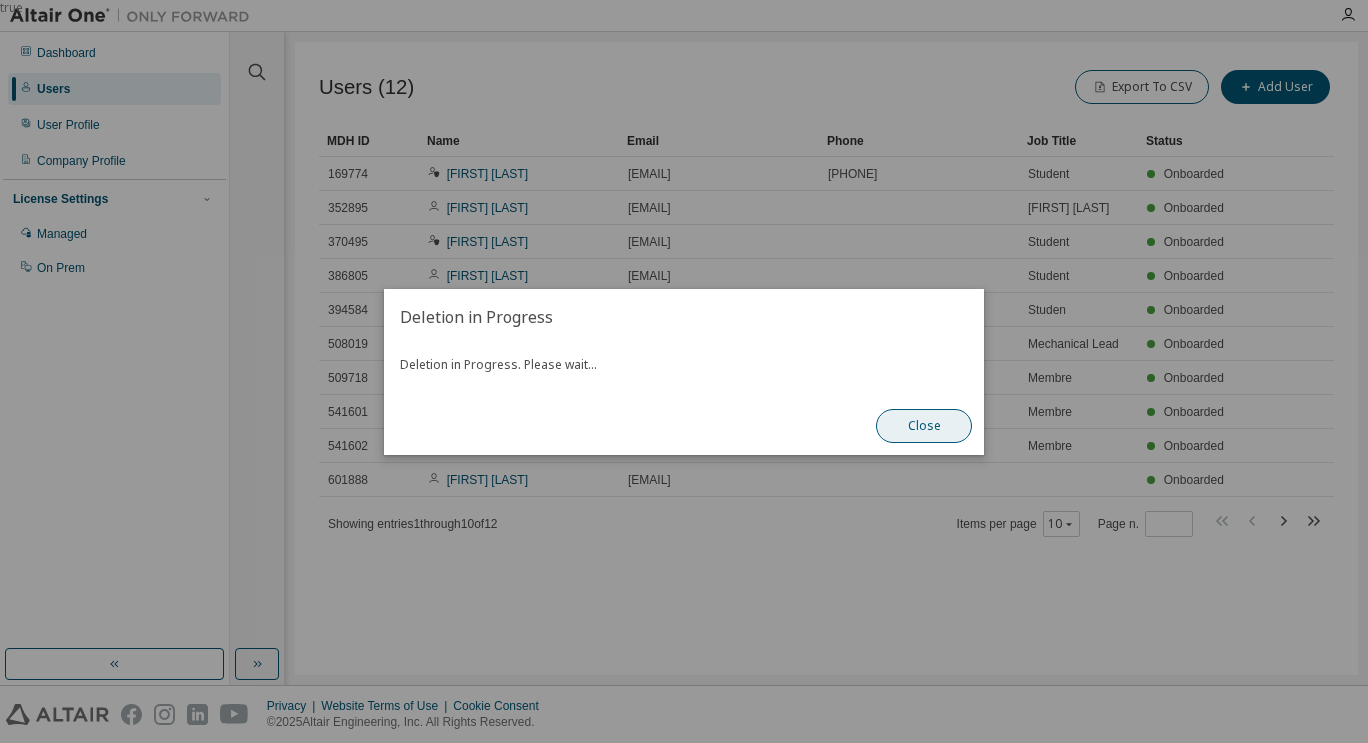 click on "Close" at bounding box center (924, 426) 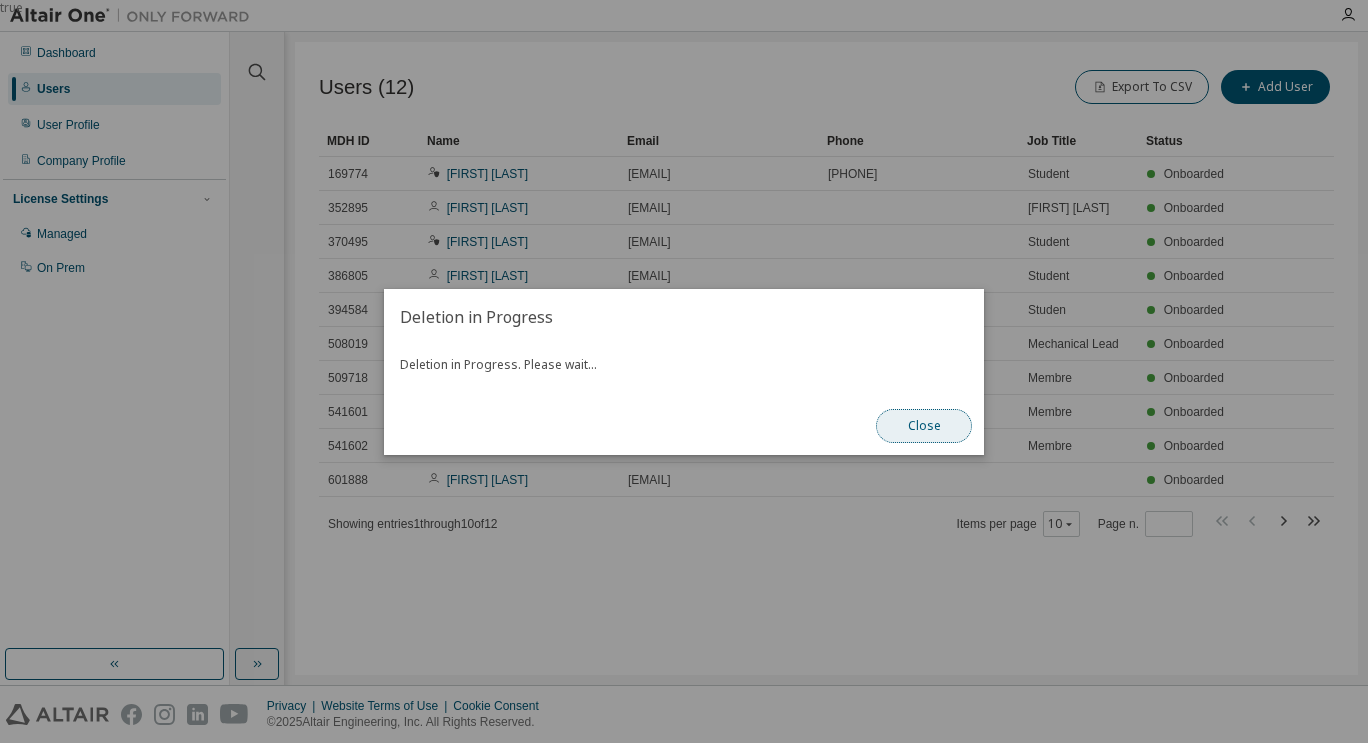 click on "Close" at bounding box center (924, 426) 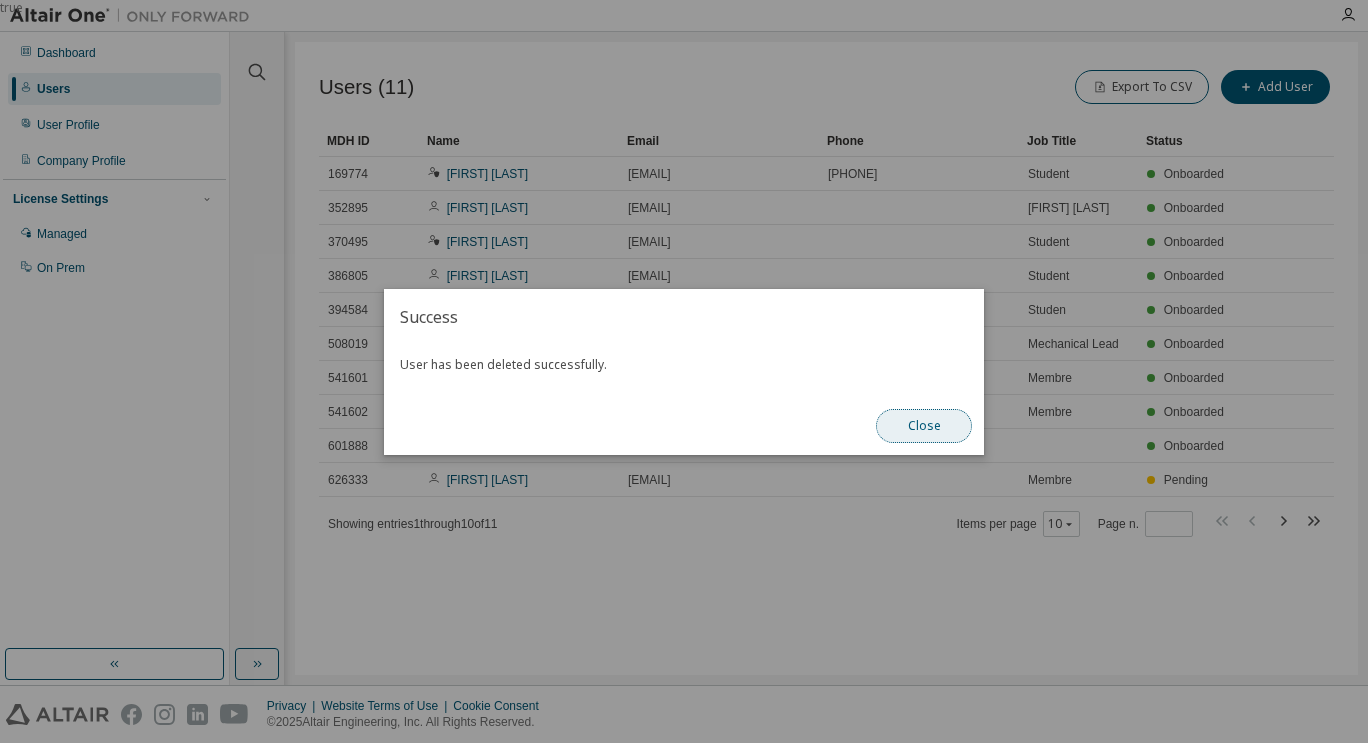 click on "Close" at bounding box center (924, 426) 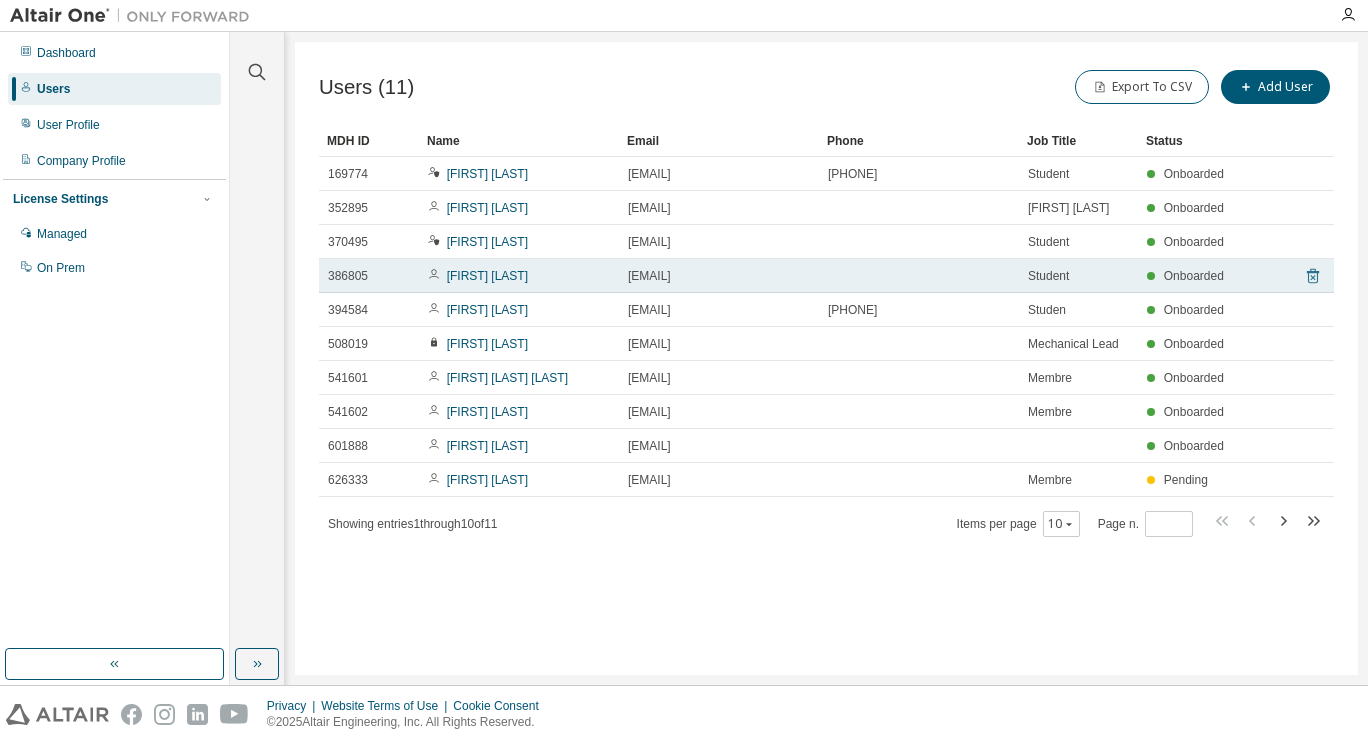 click 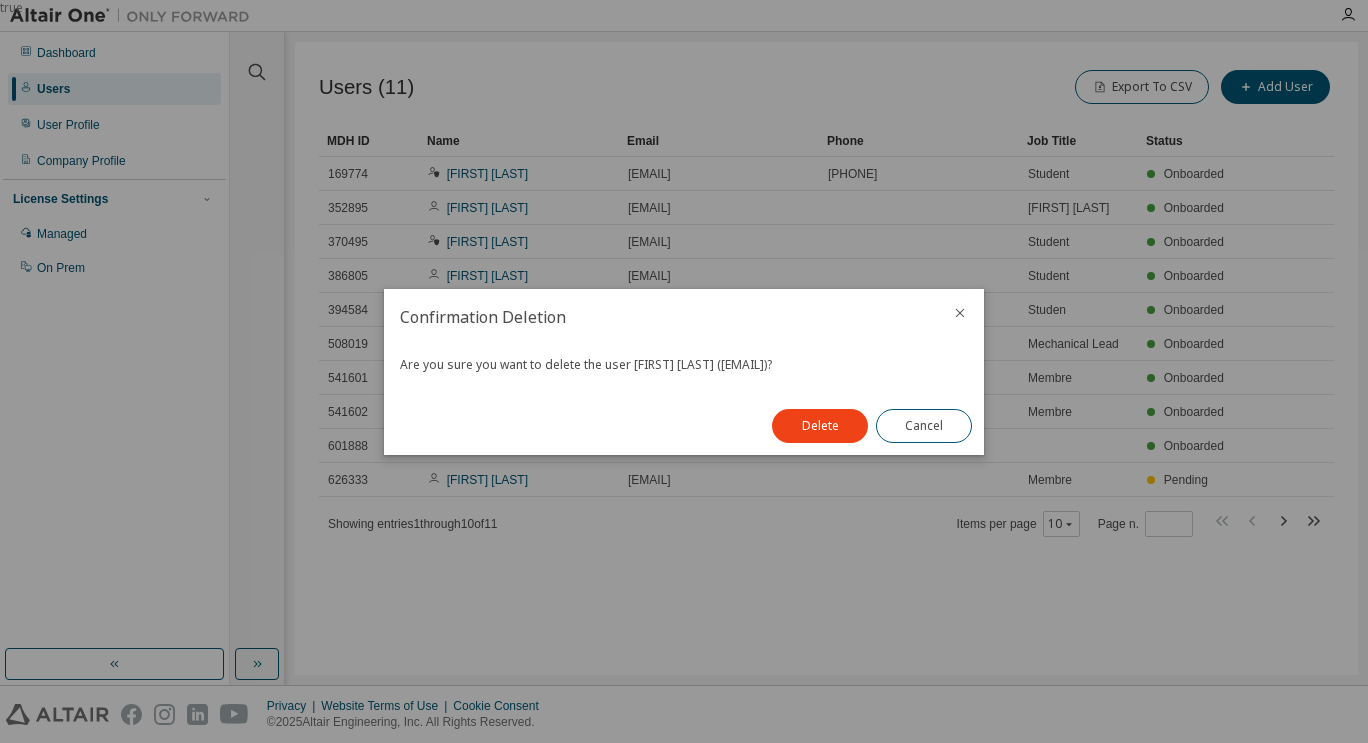 click at bounding box center [960, 315] 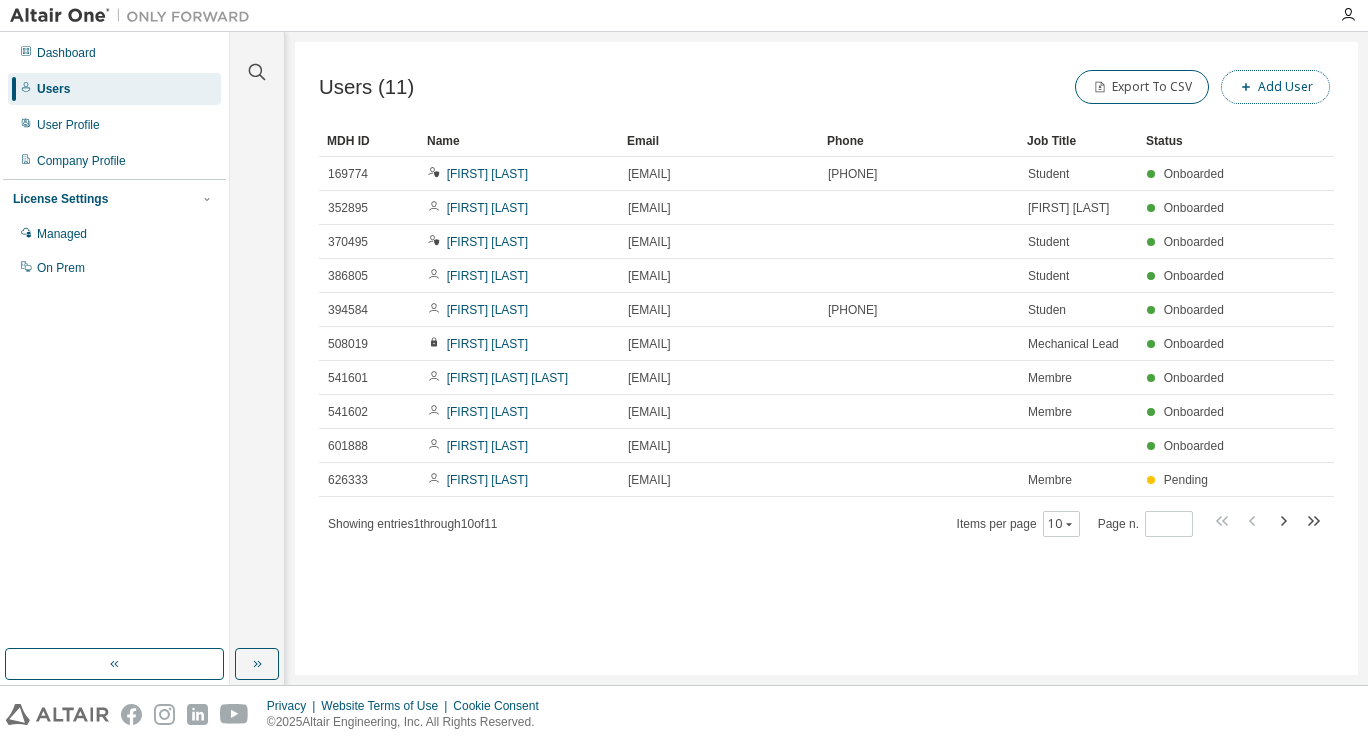 click on "Add User" at bounding box center [1275, 87] 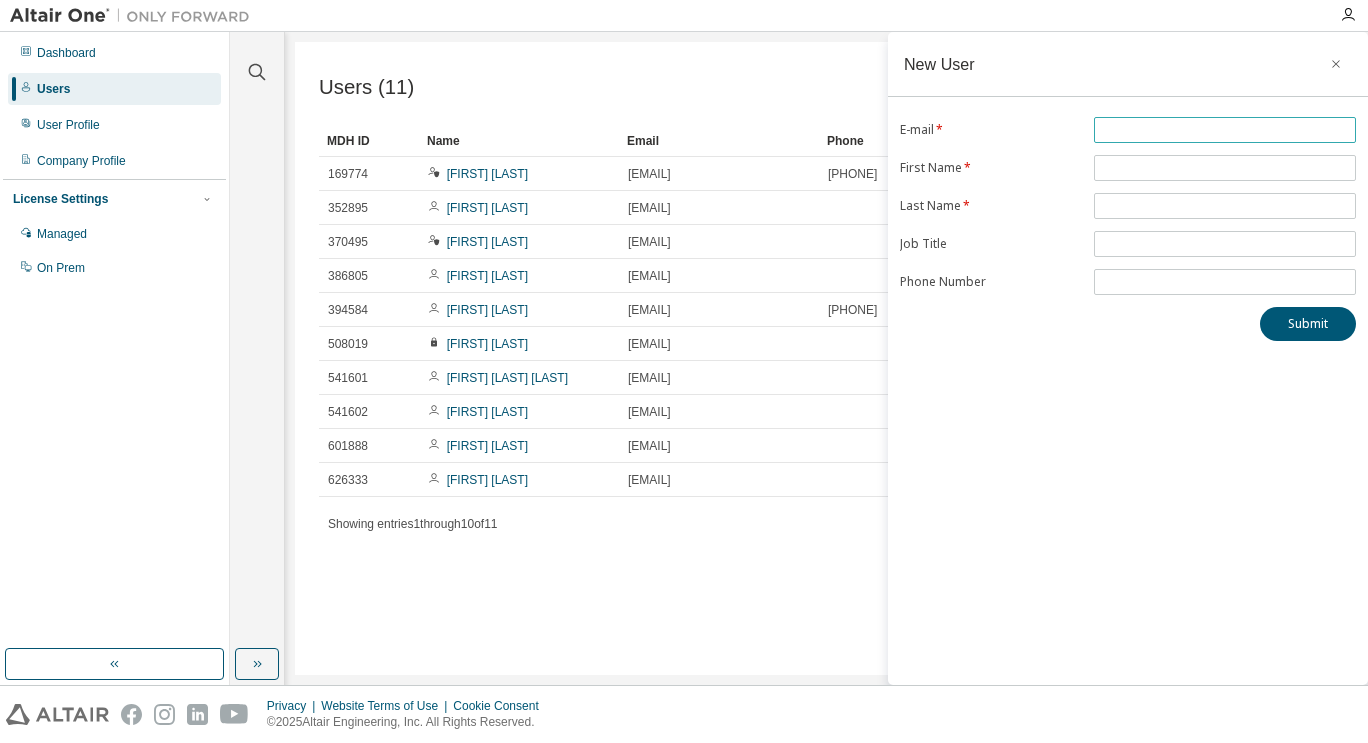 click at bounding box center (1225, 130) 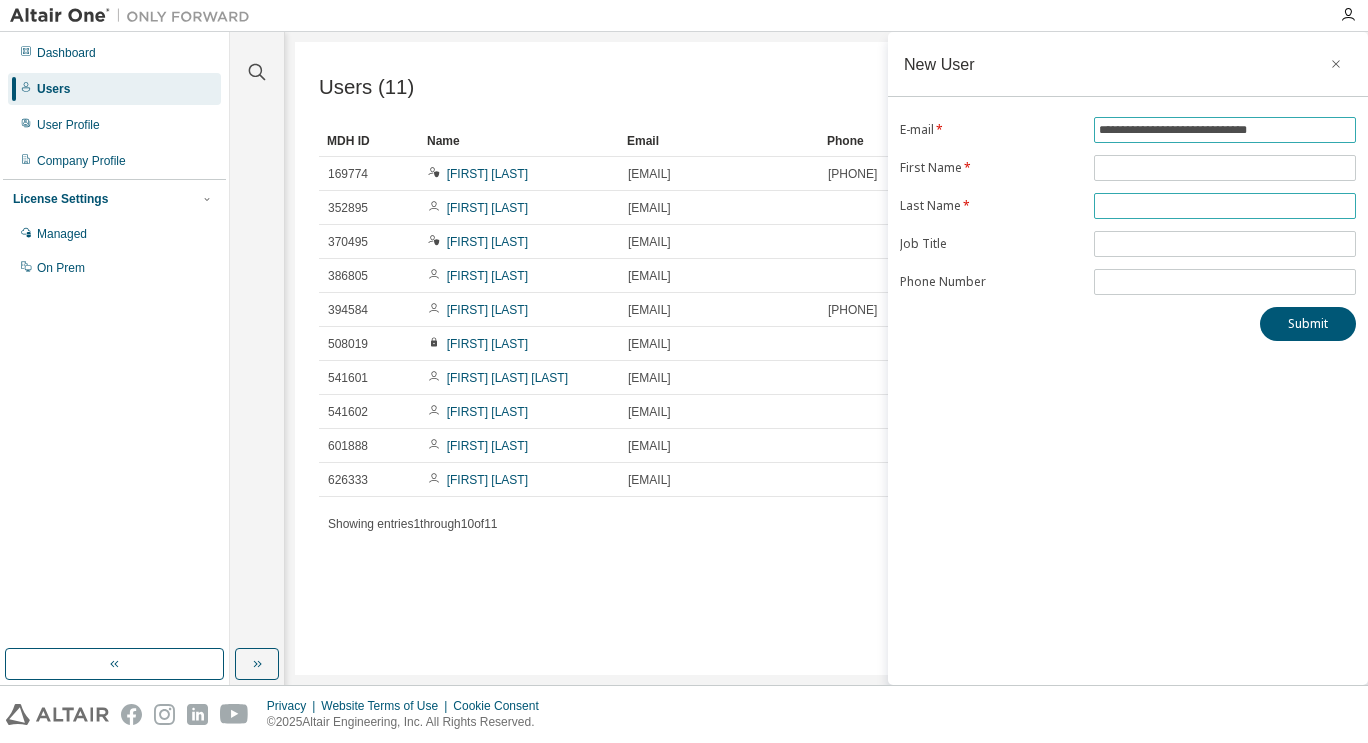 type on "**********" 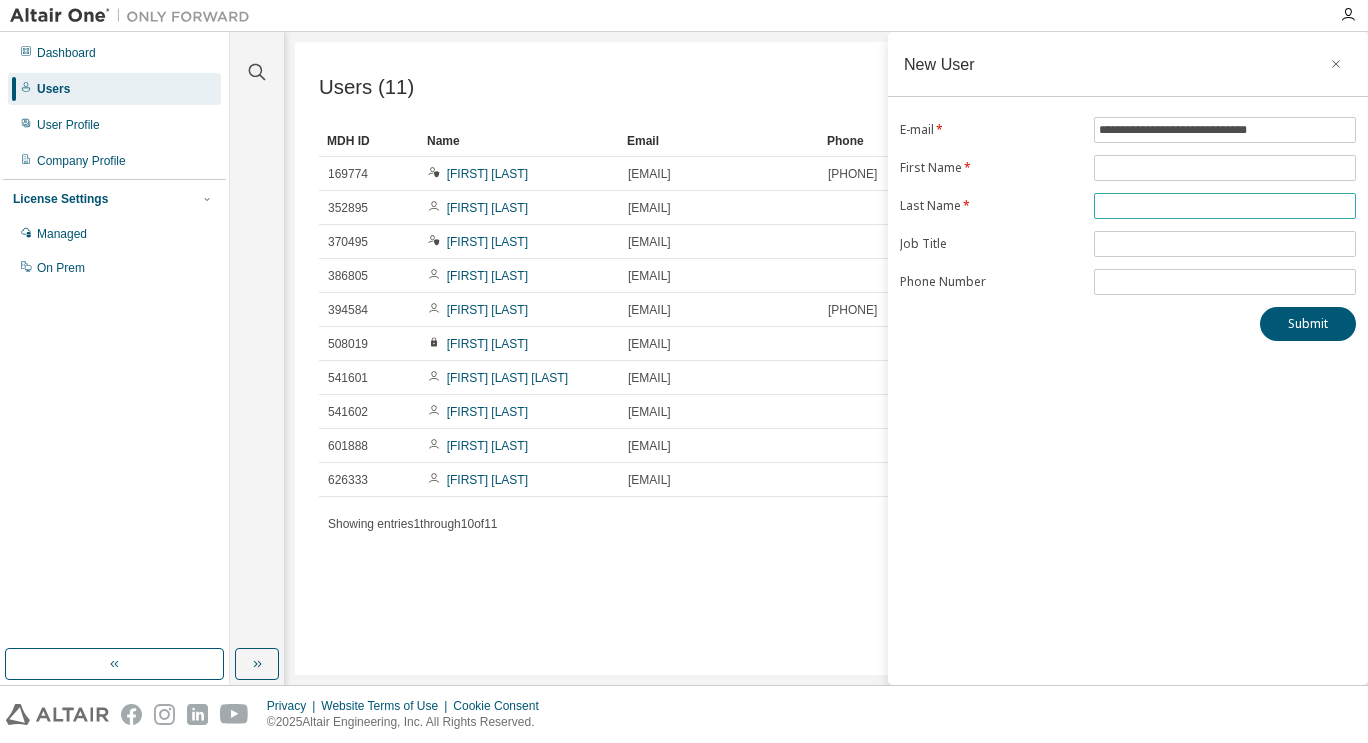 click at bounding box center [1225, 206] 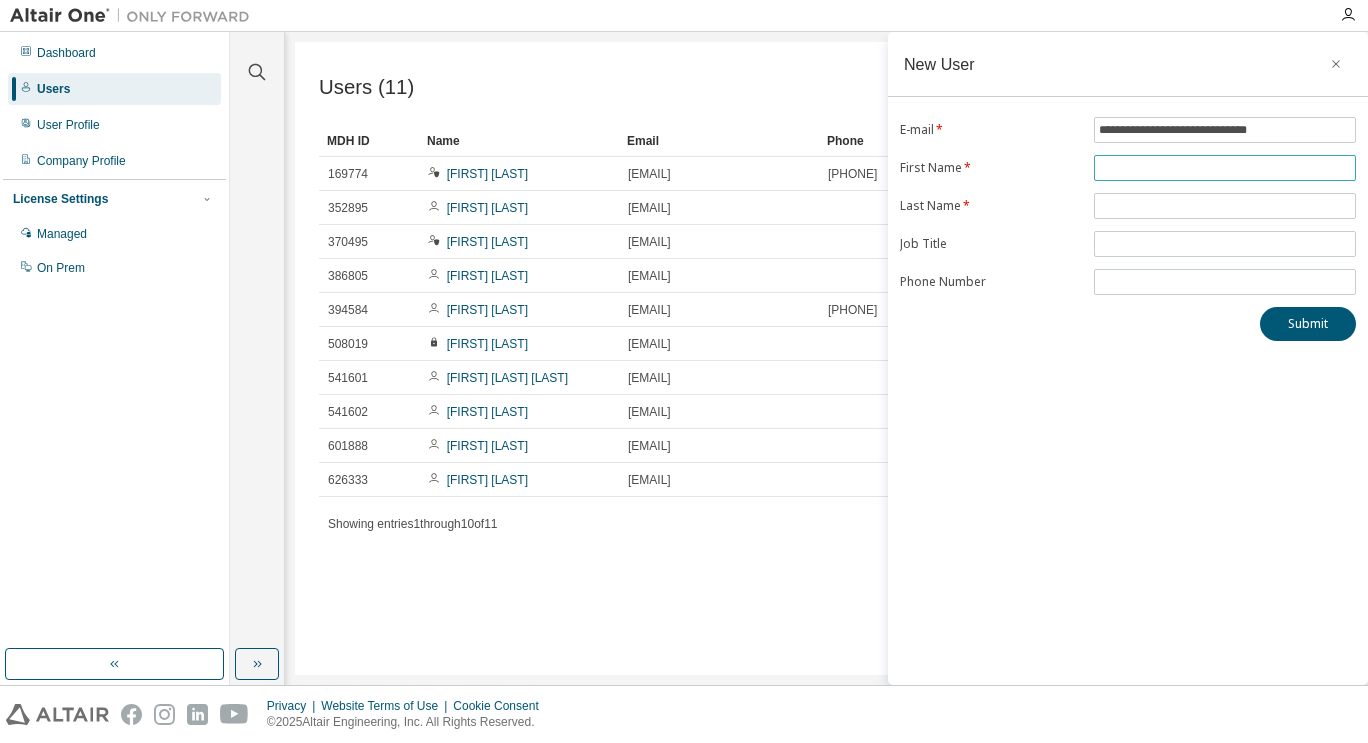 click at bounding box center (1225, 168) 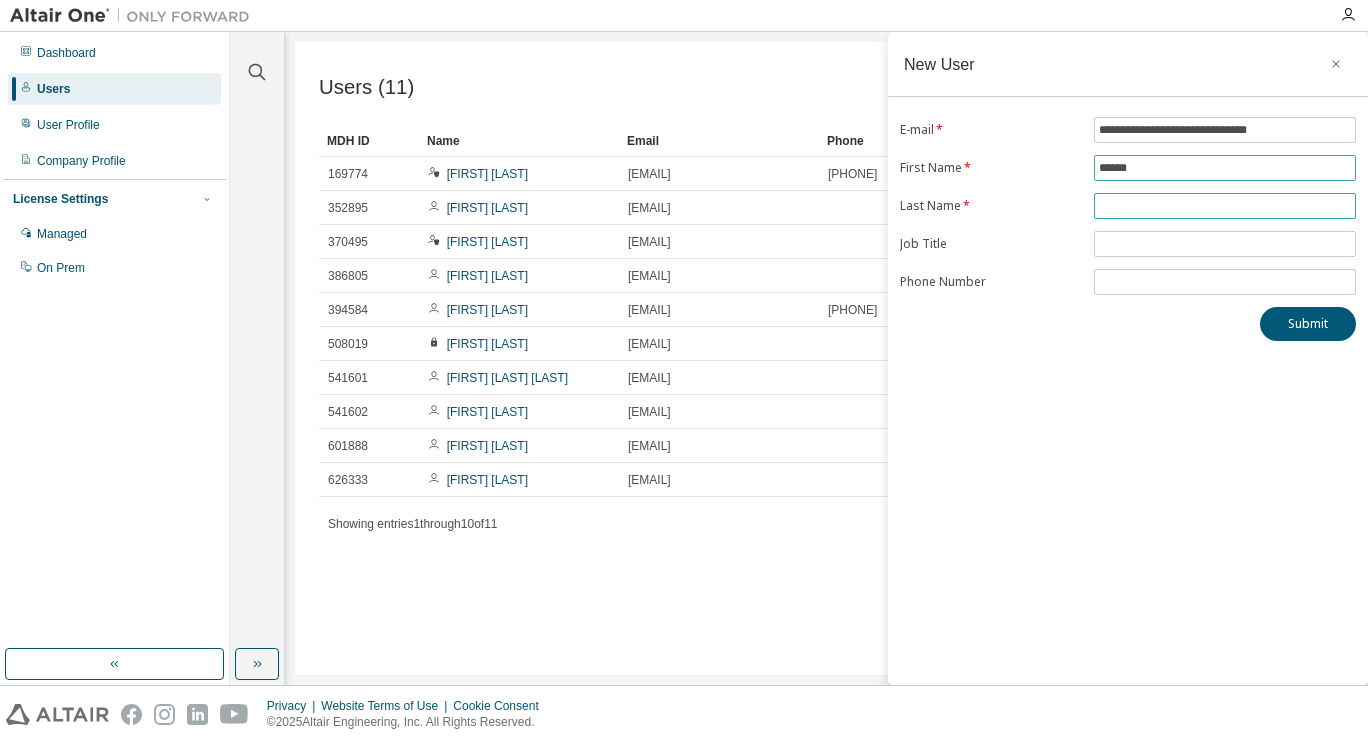 type on "******" 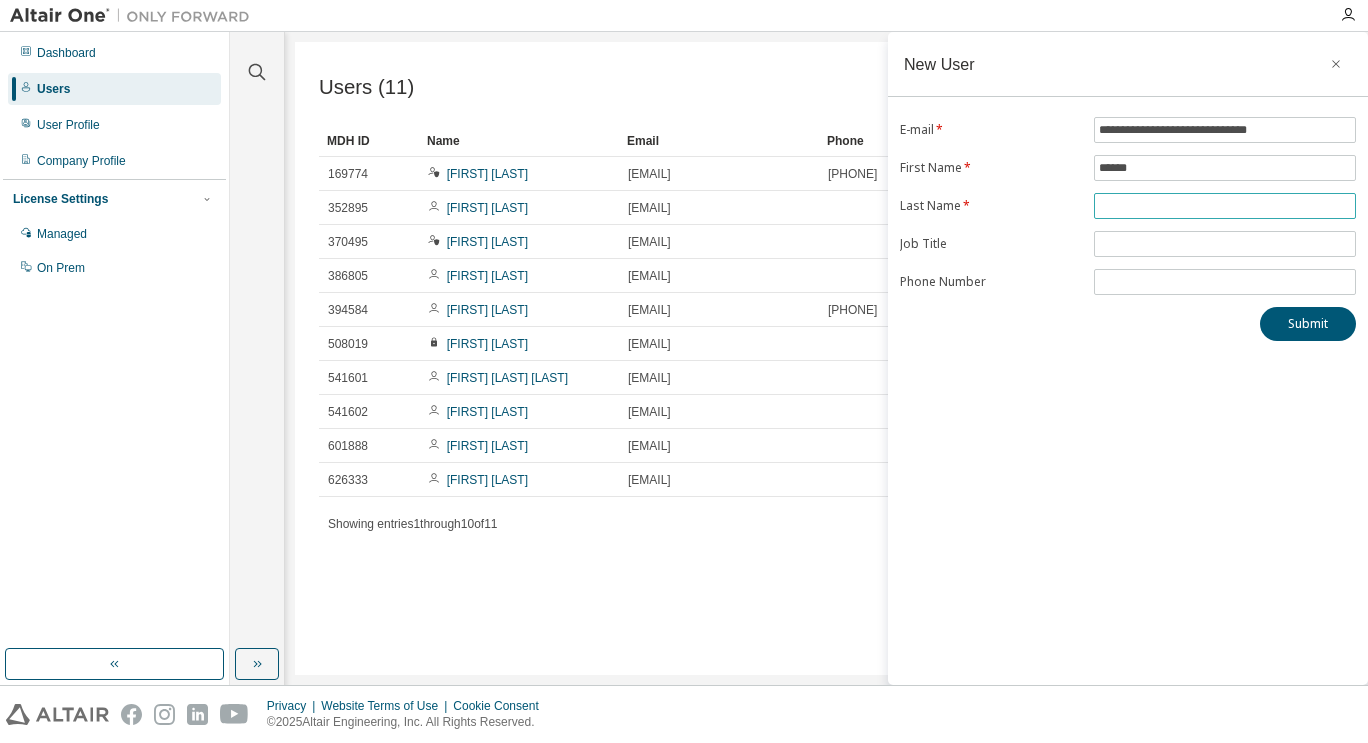 click at bounding box center [1225, 206] 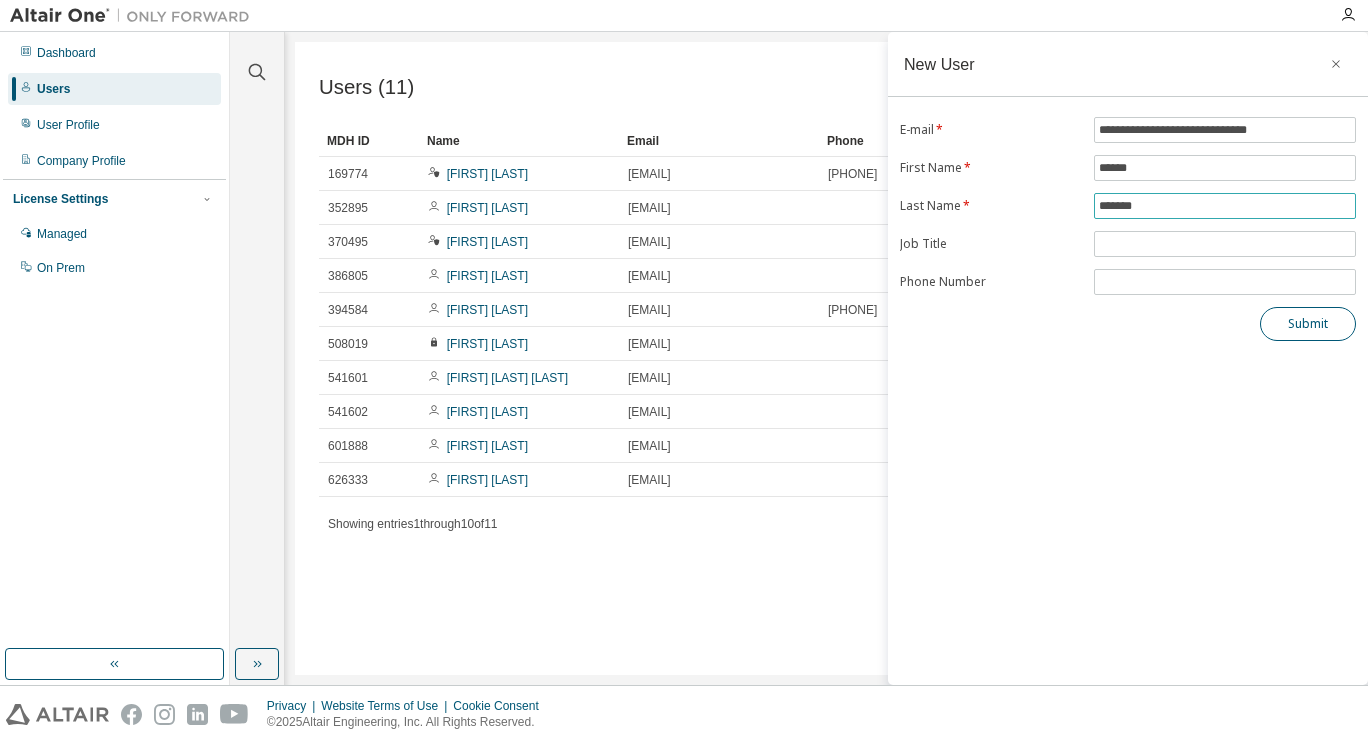 type on "*******" 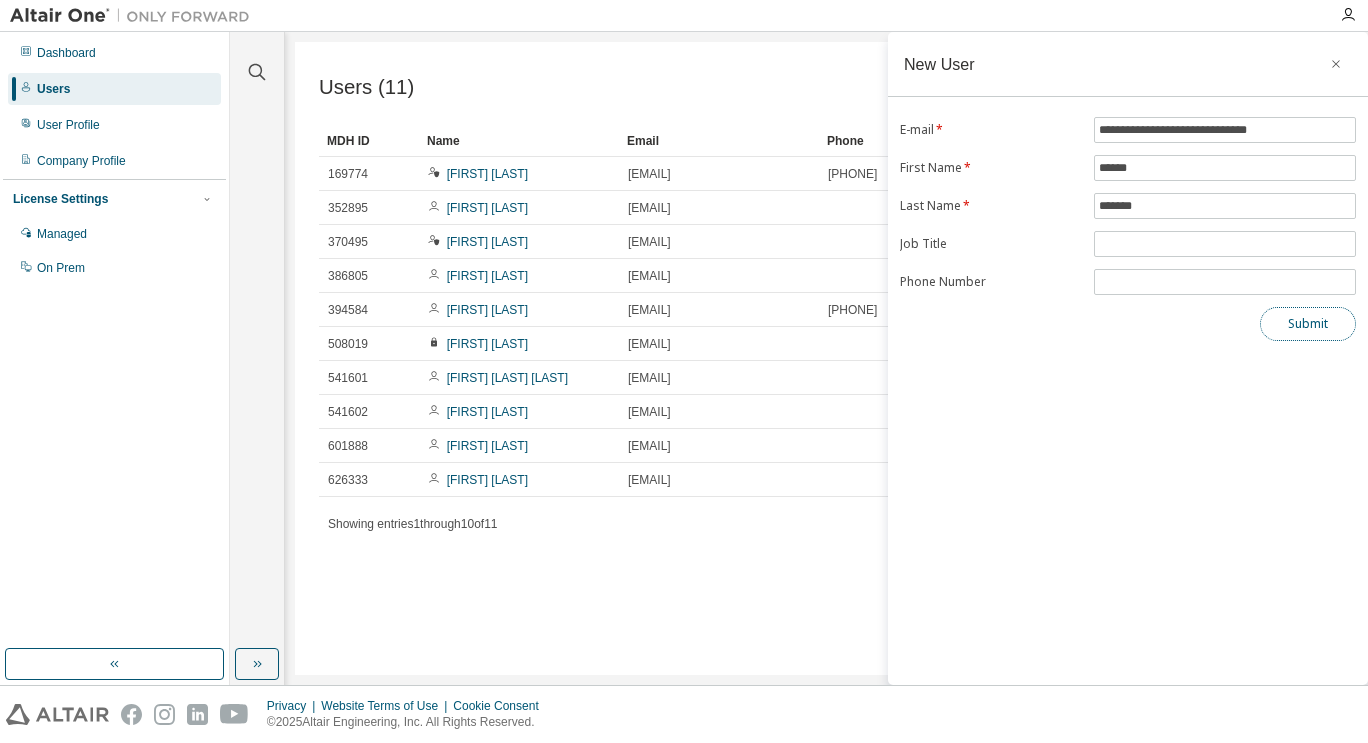 click on "Submit" at bounding box center (1308, 324) 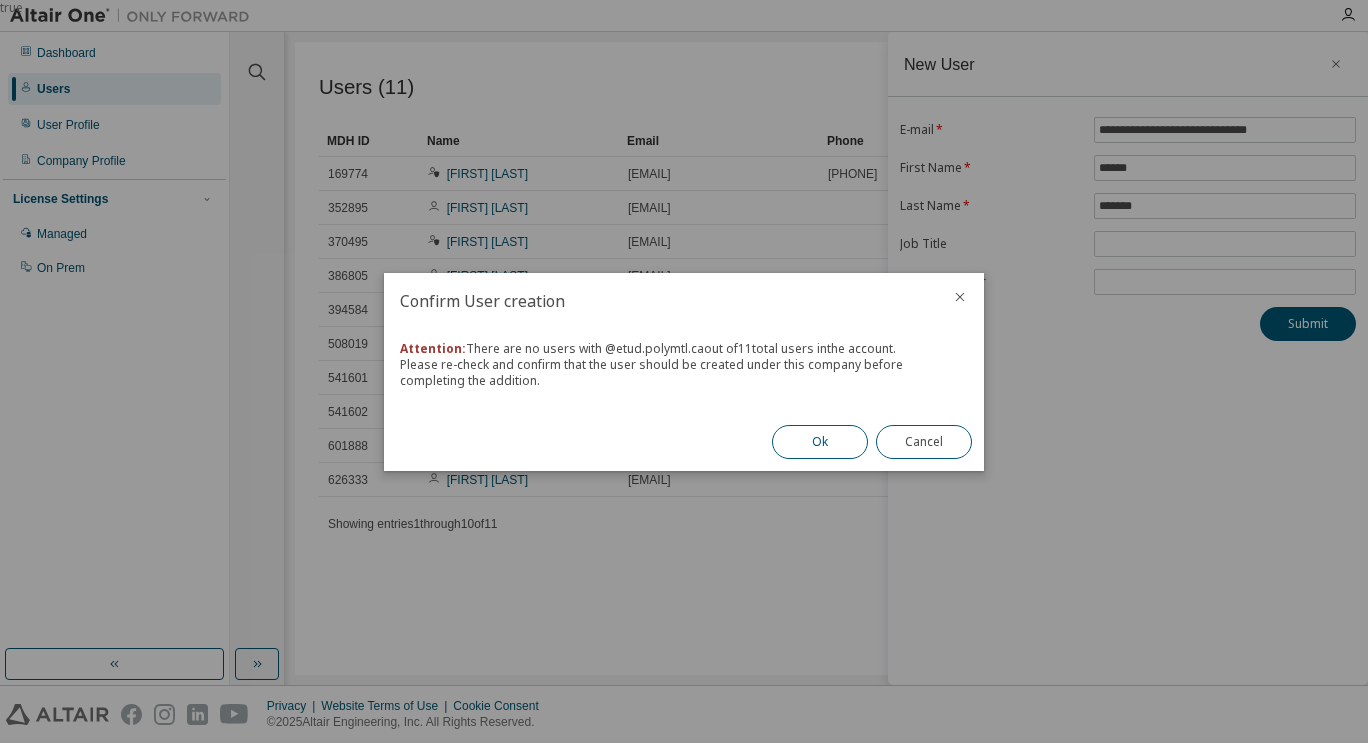 click on "Ok" at bounding box center (820, 442) 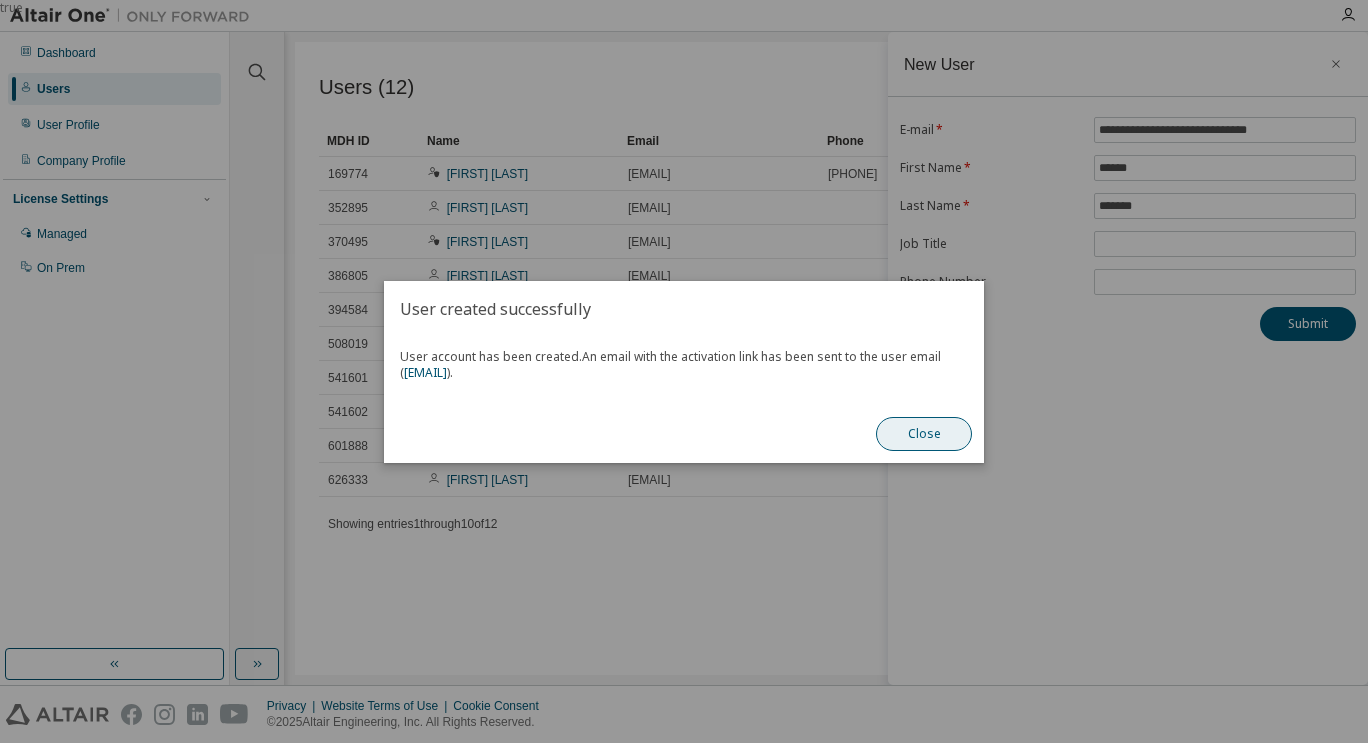 click on "Close" at bounding box center (924, 434) 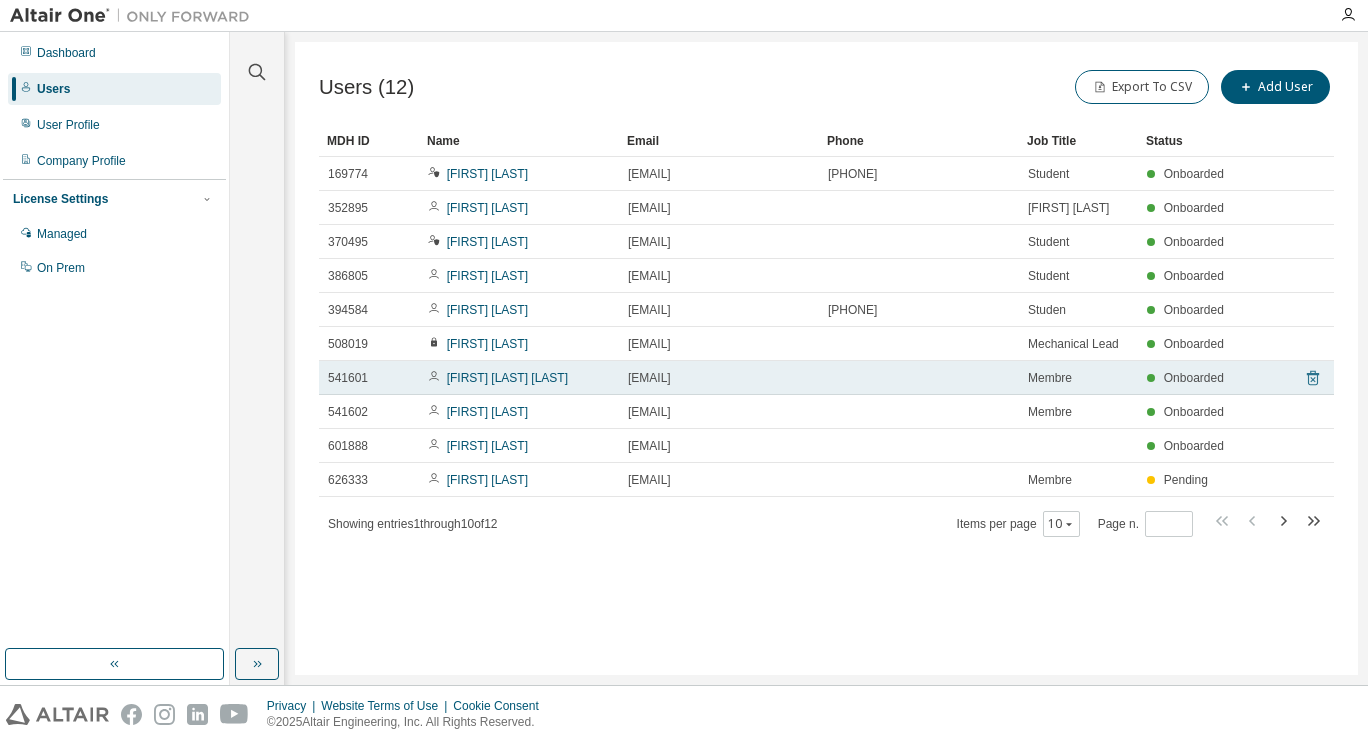 click 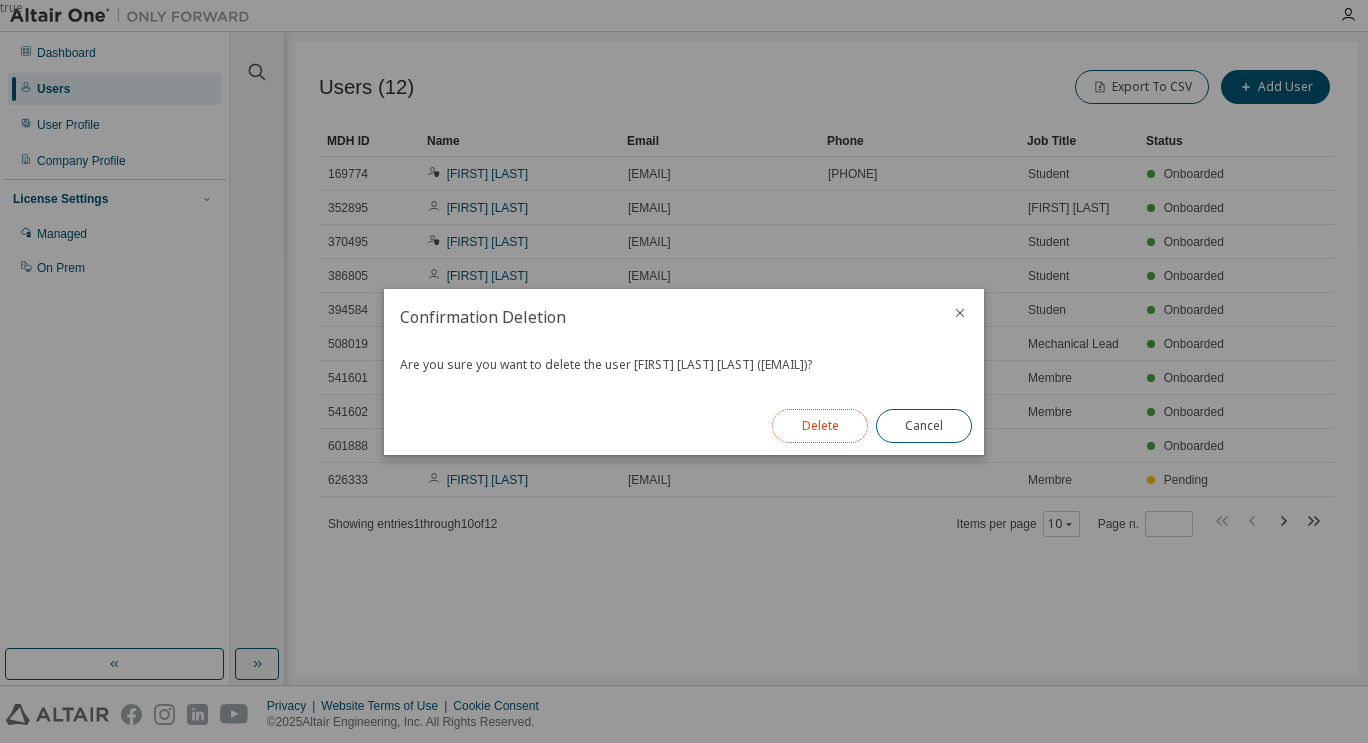 click on "Delete" at bounding box center (820, 426) 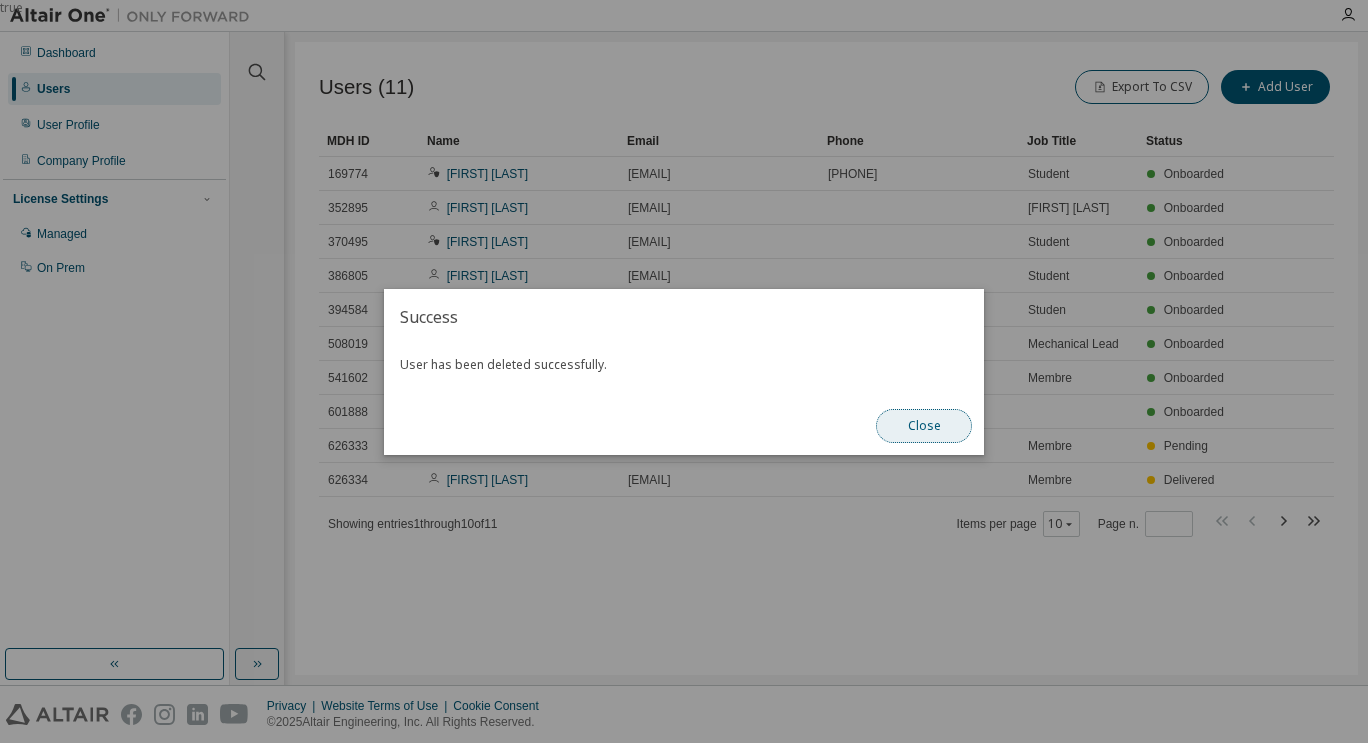 click on "Close" at bounding box center (924, 426) 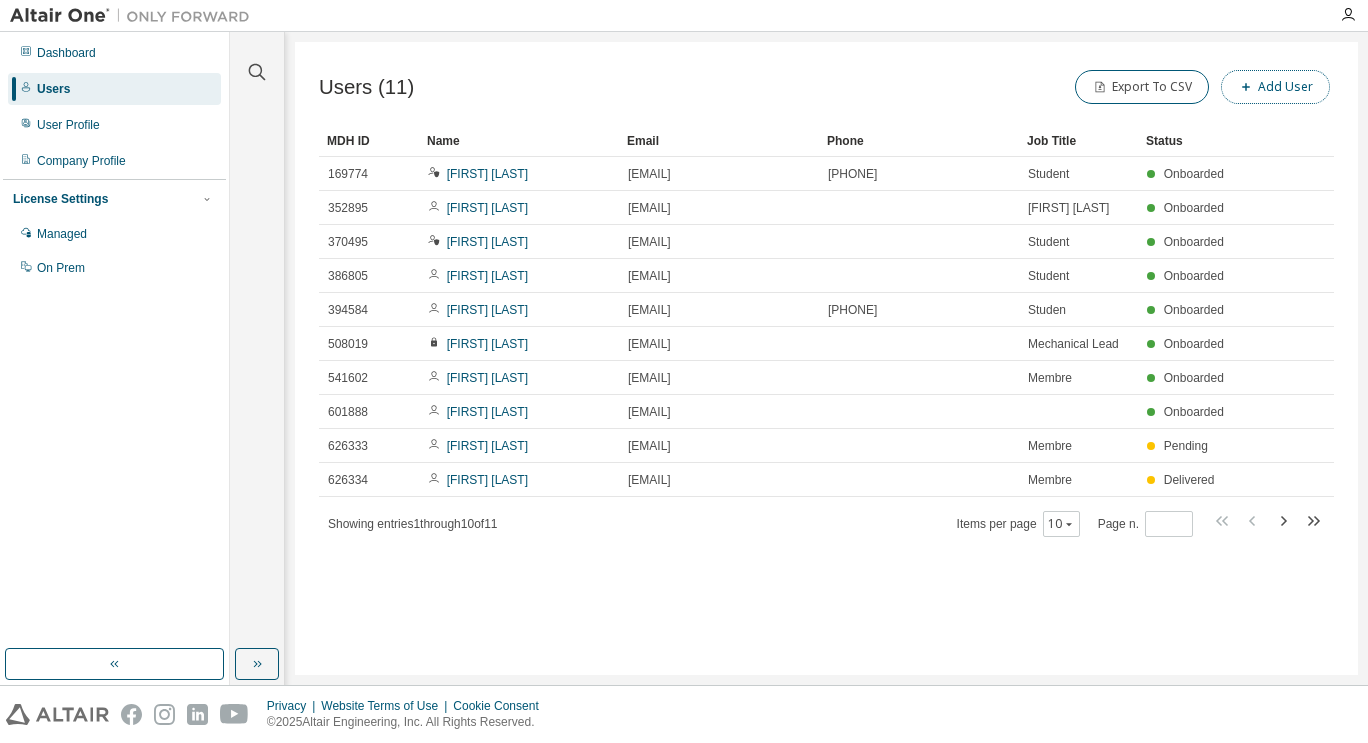 click on "Add User" at bounding box center [1275, 87] 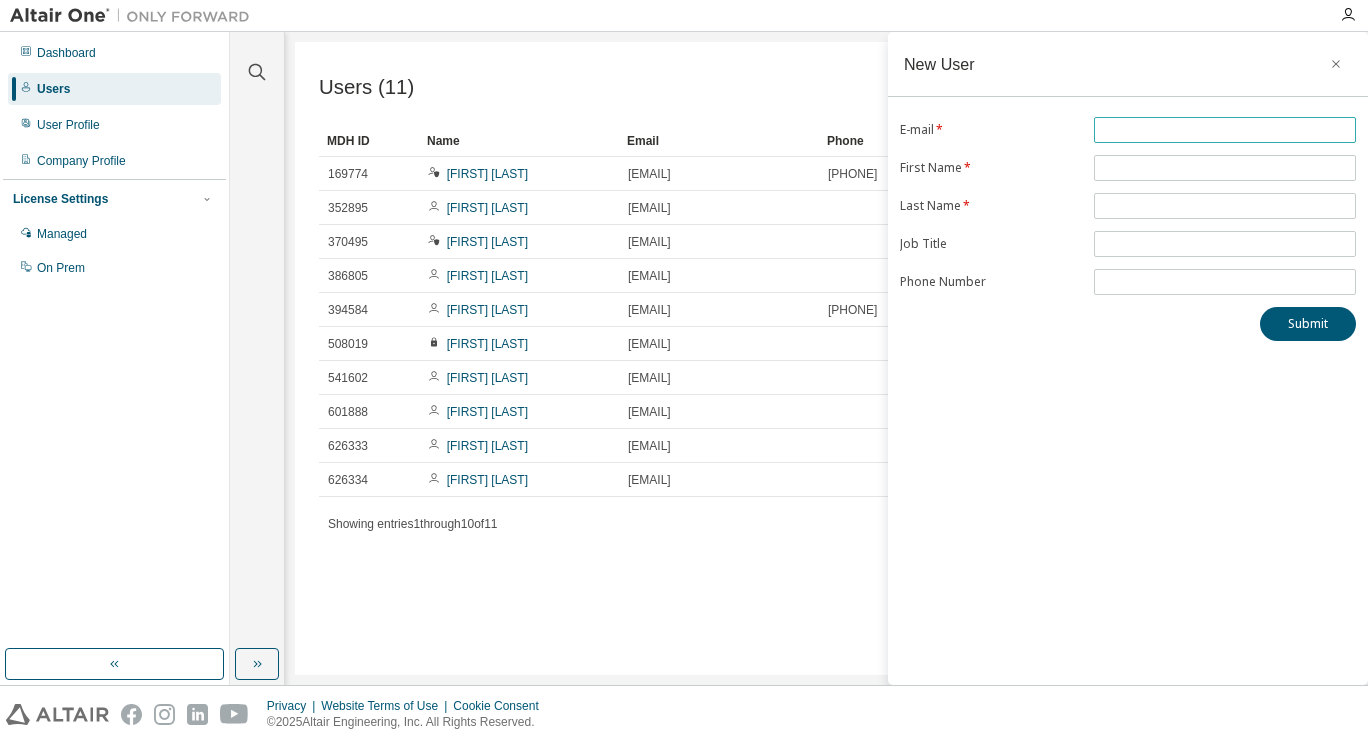 click at bounding box center [1225, 130] 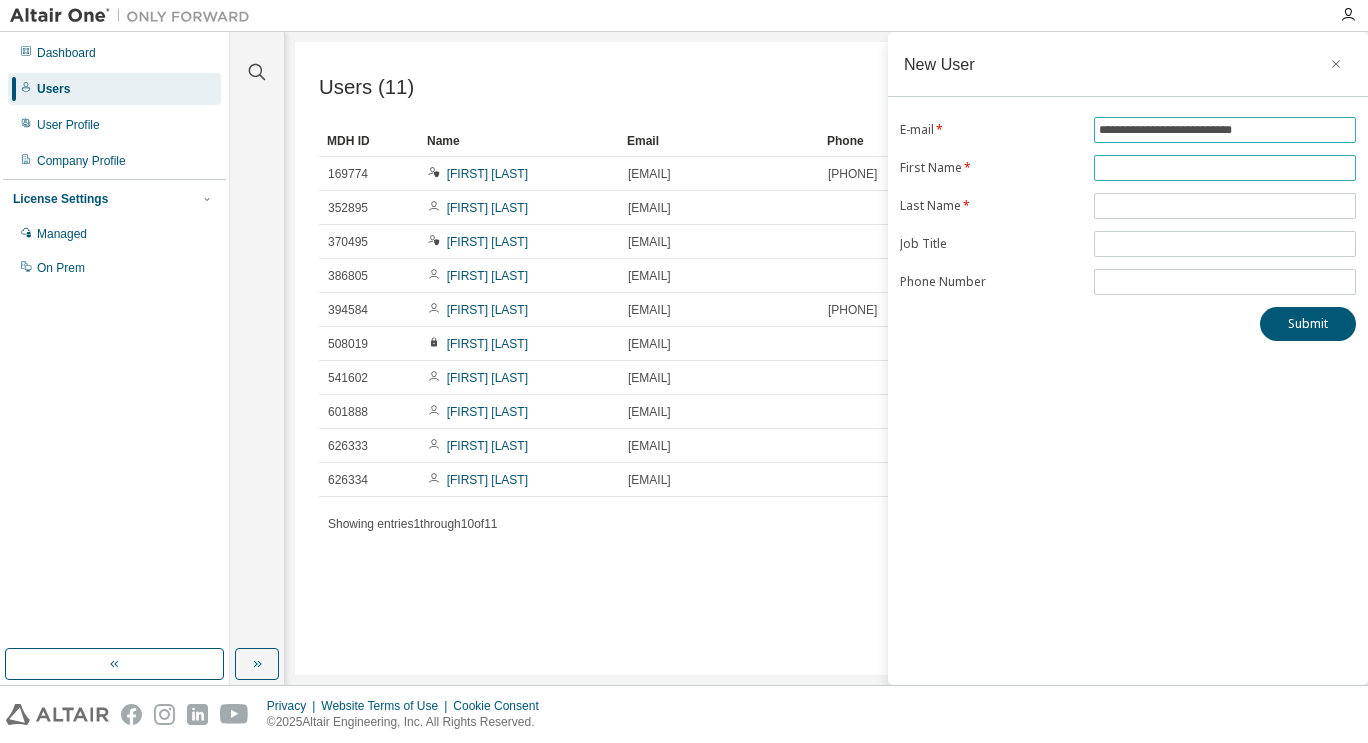 type on "**********" 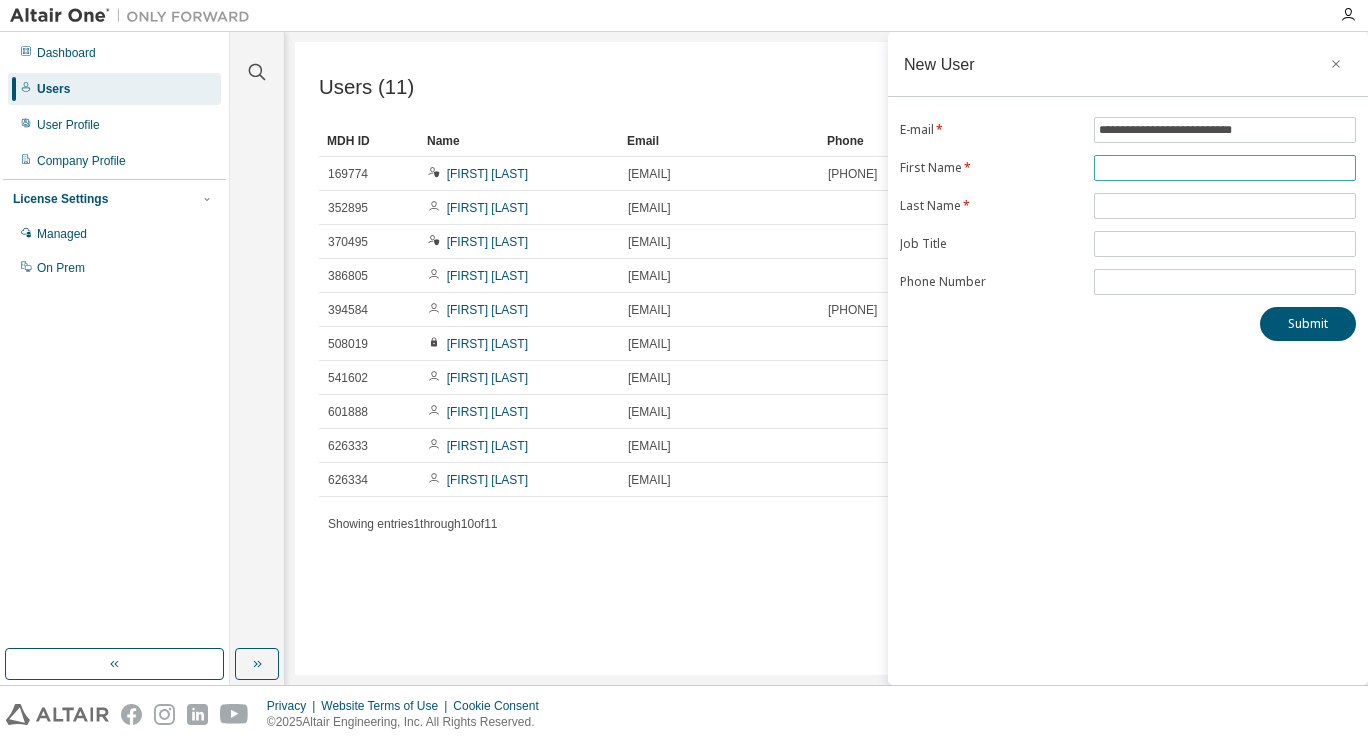 click at bounding box center (1225, 168) 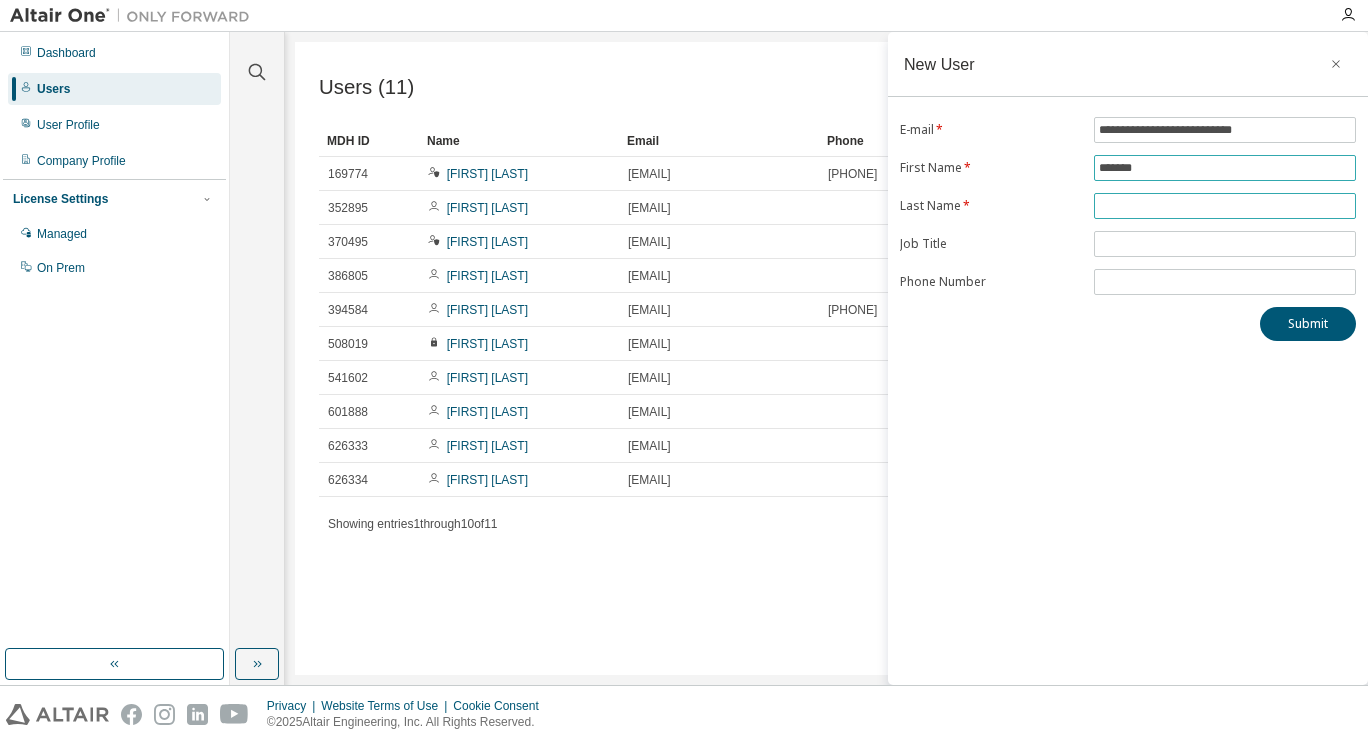 type on "*******" 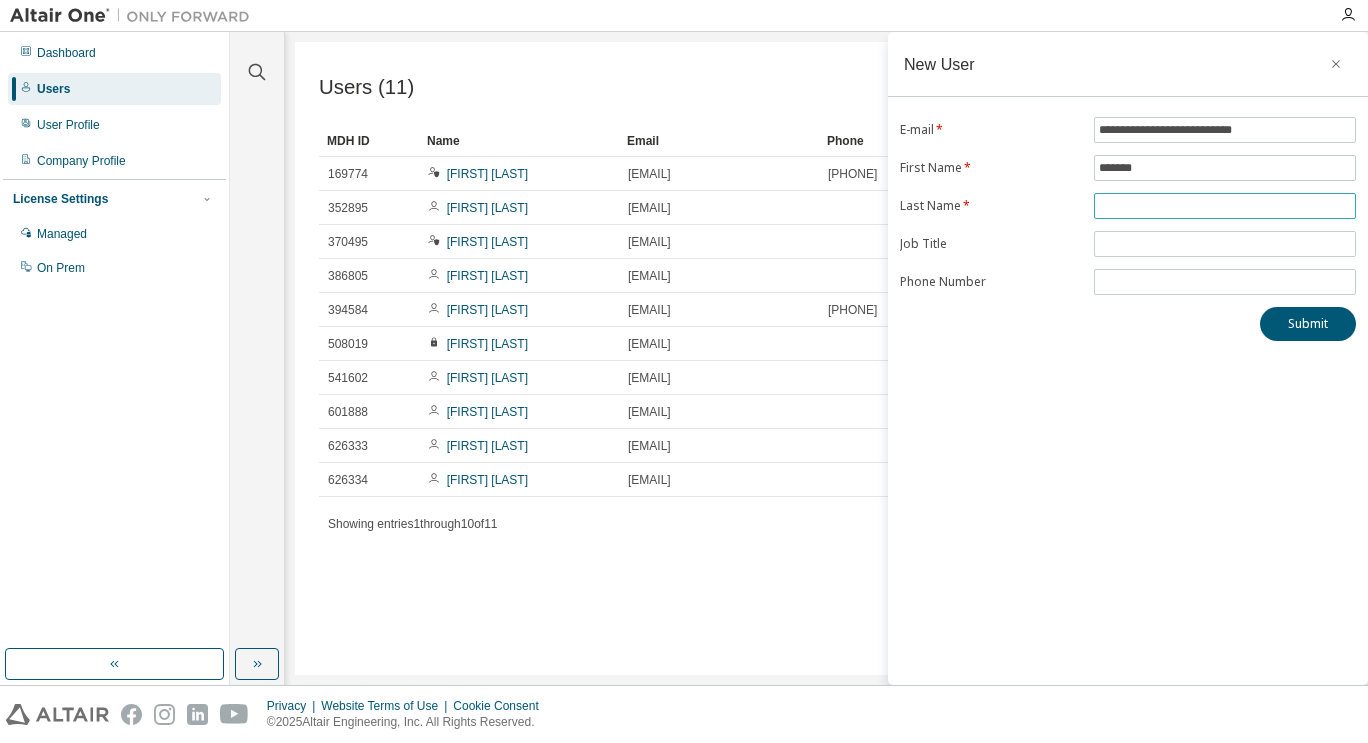 click at bounding box center (1225, 206) 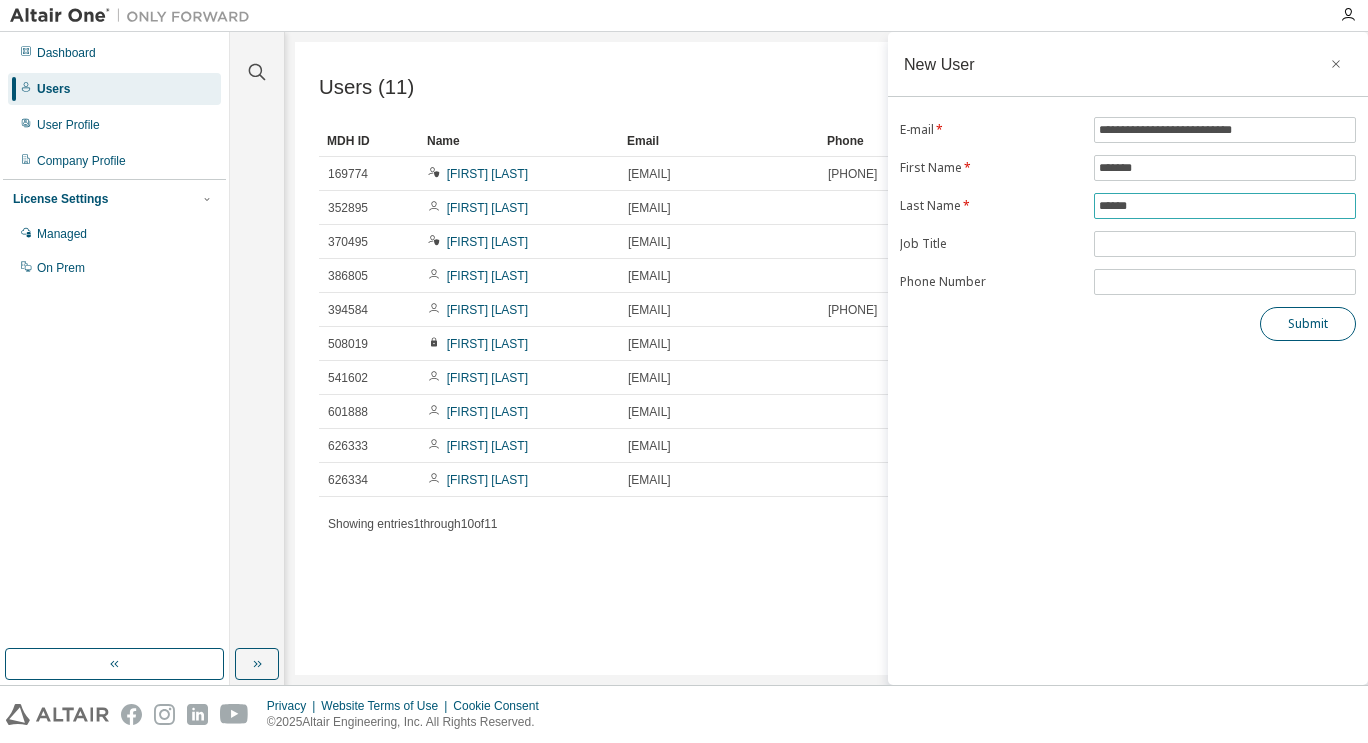 type on "******" 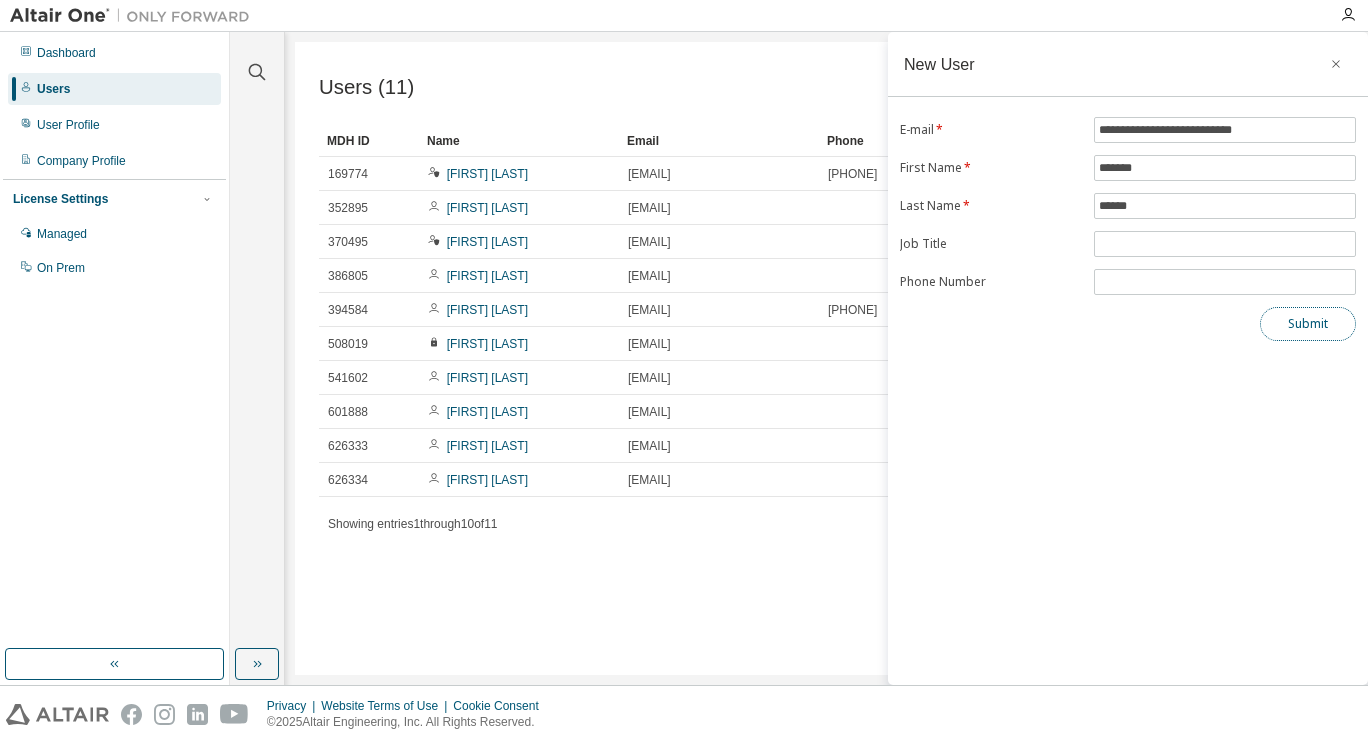 click on "Submit" at bounding box center [1308, 324] 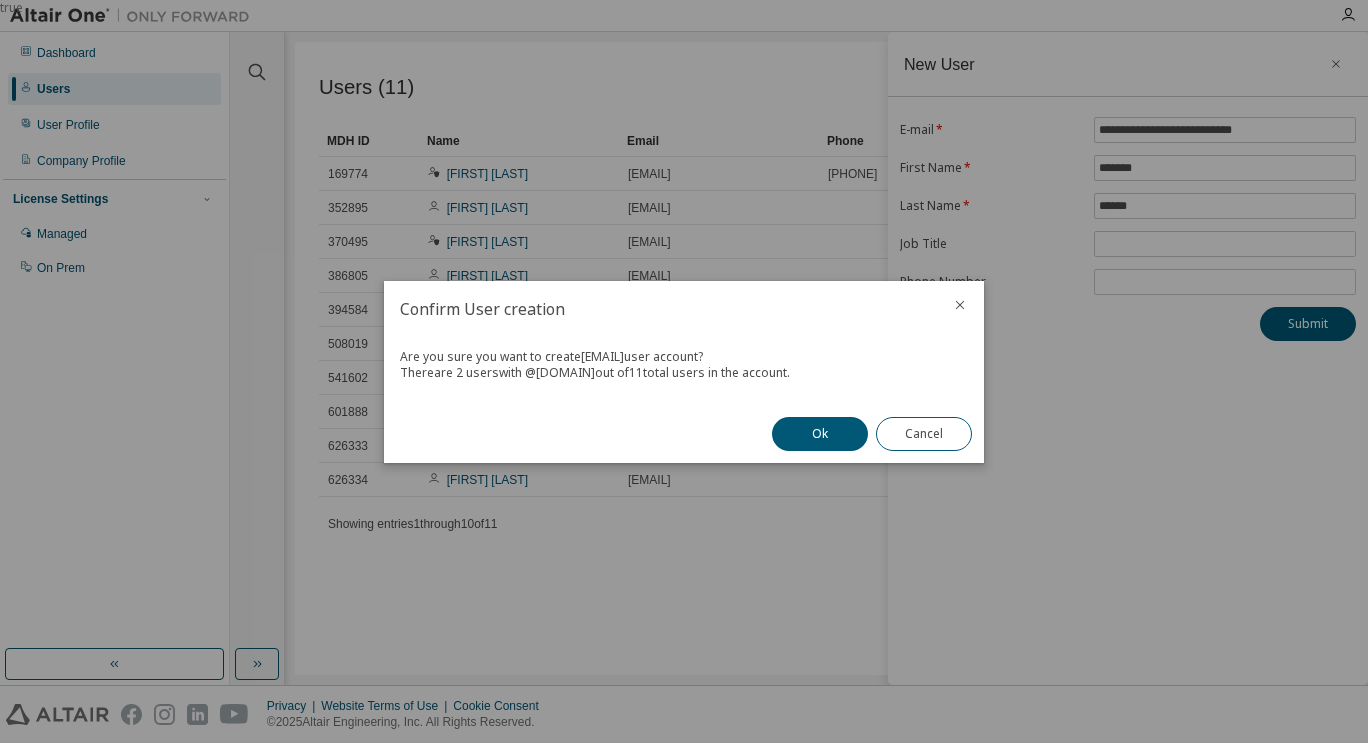 click 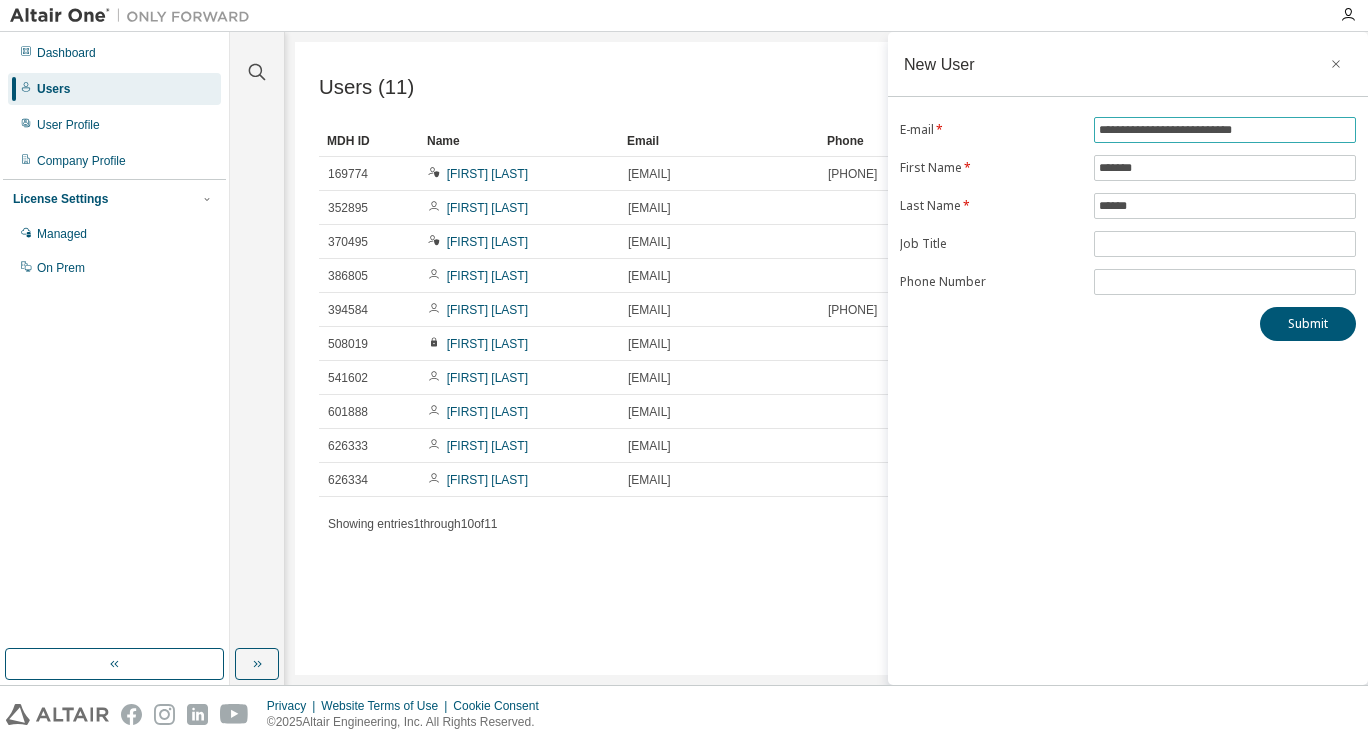 click on "**********" at bounding box center (1225, 130) 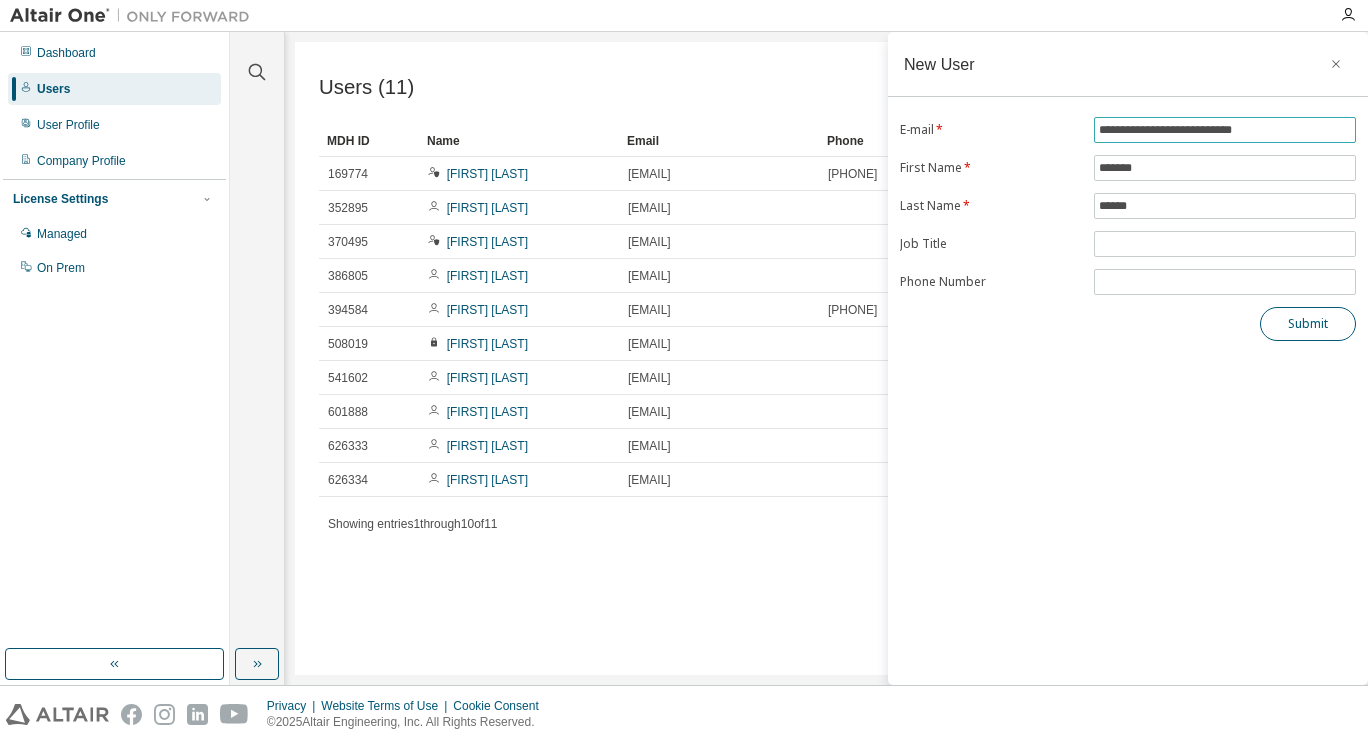 type on "**********" 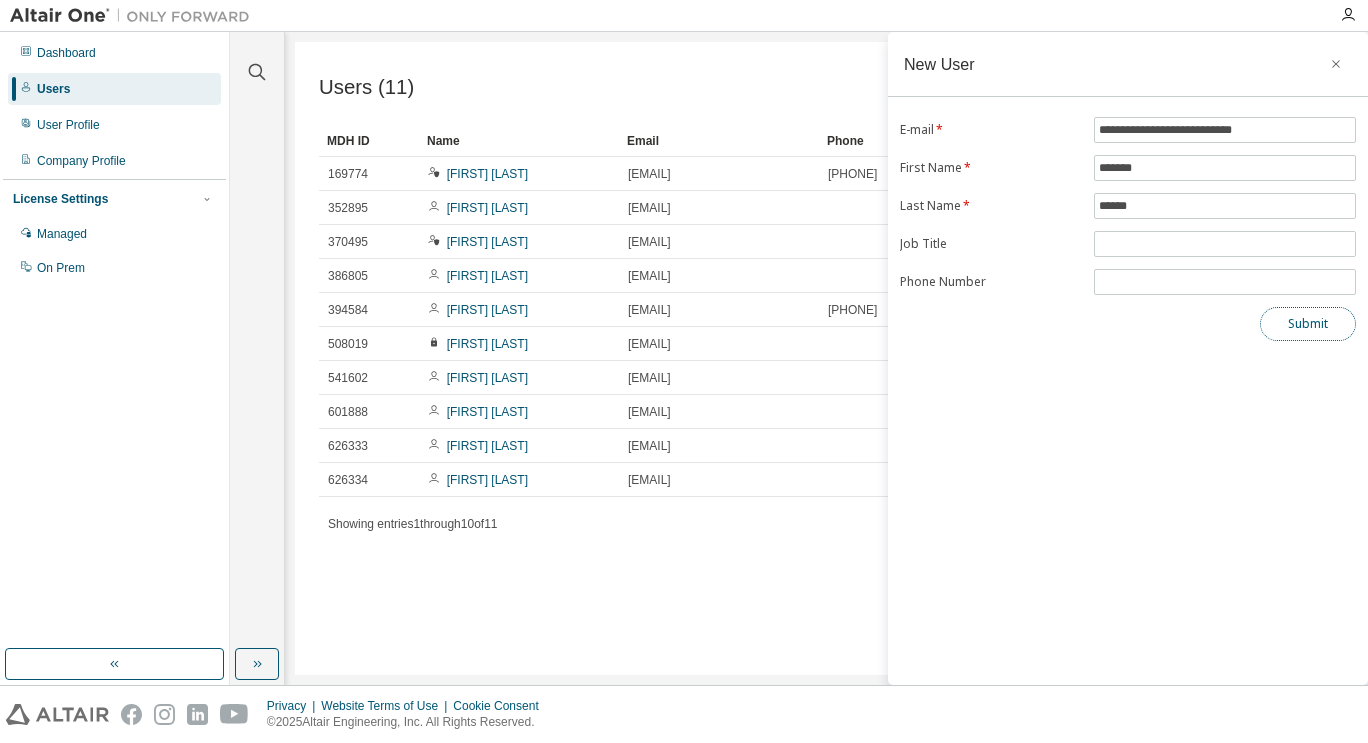 click on "Submit" at bounding box center (1308, 324) 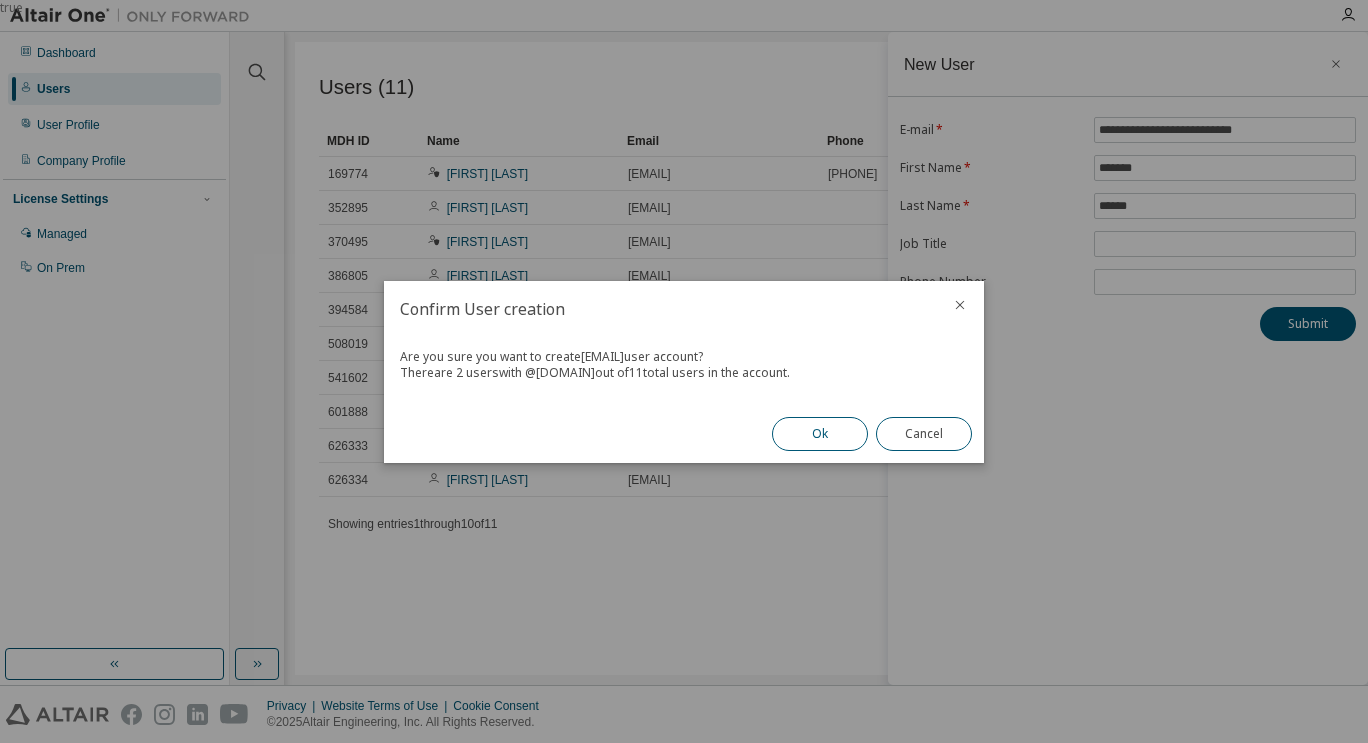 click on "Ok" at bounding box center (820, 434) 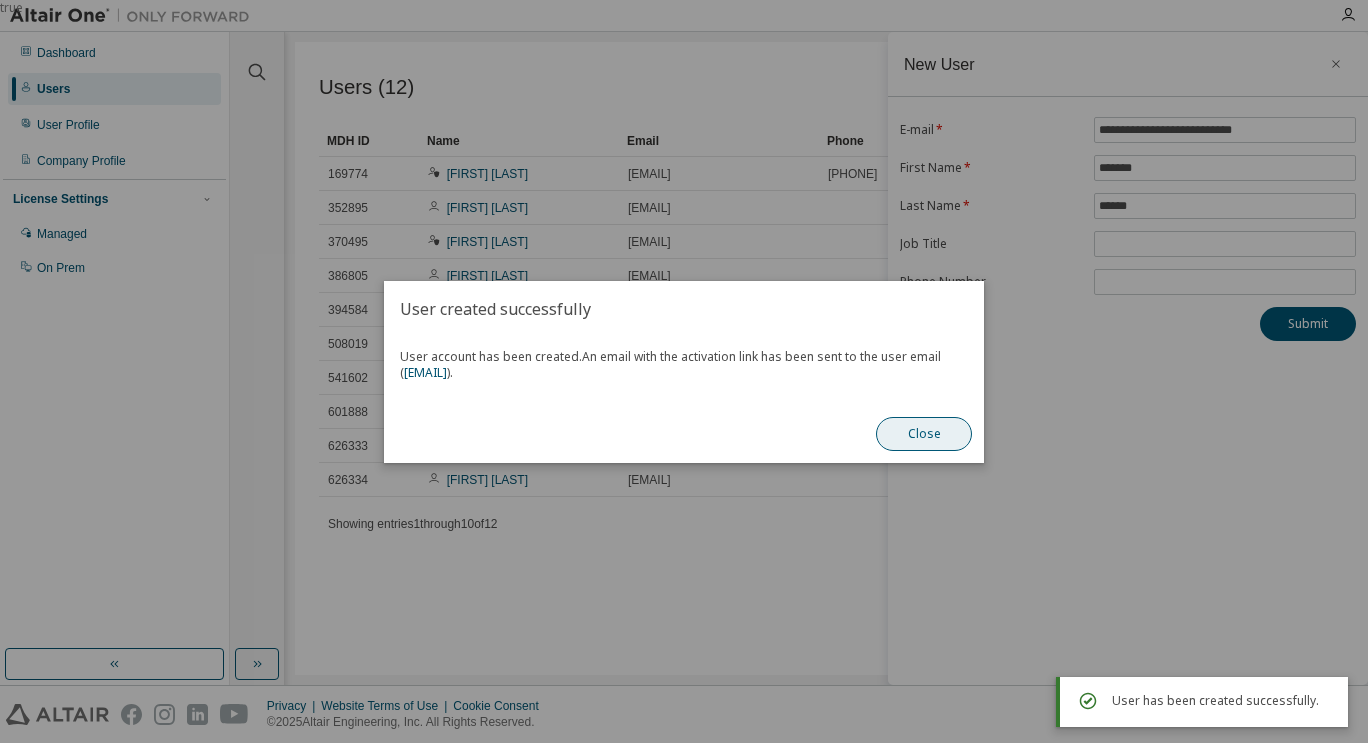 click on "Close" at bounding box center (924, 434) 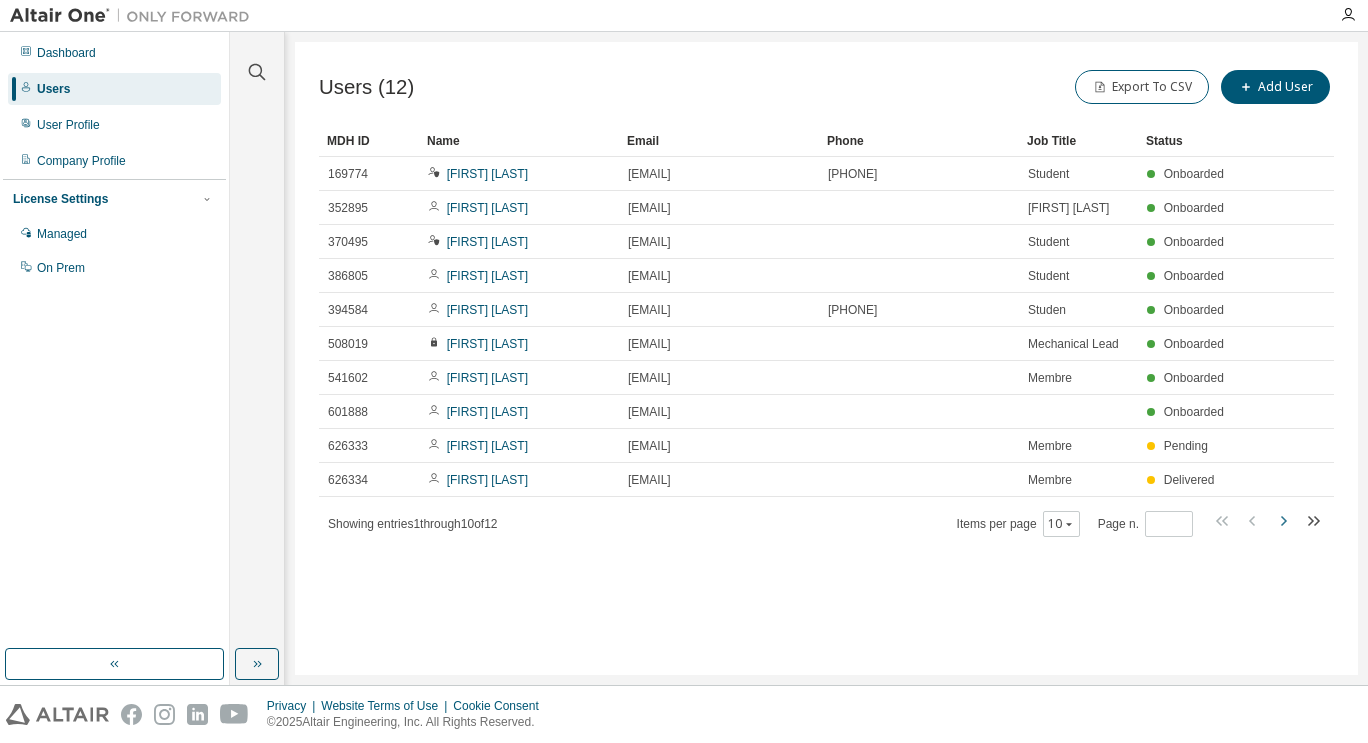 click 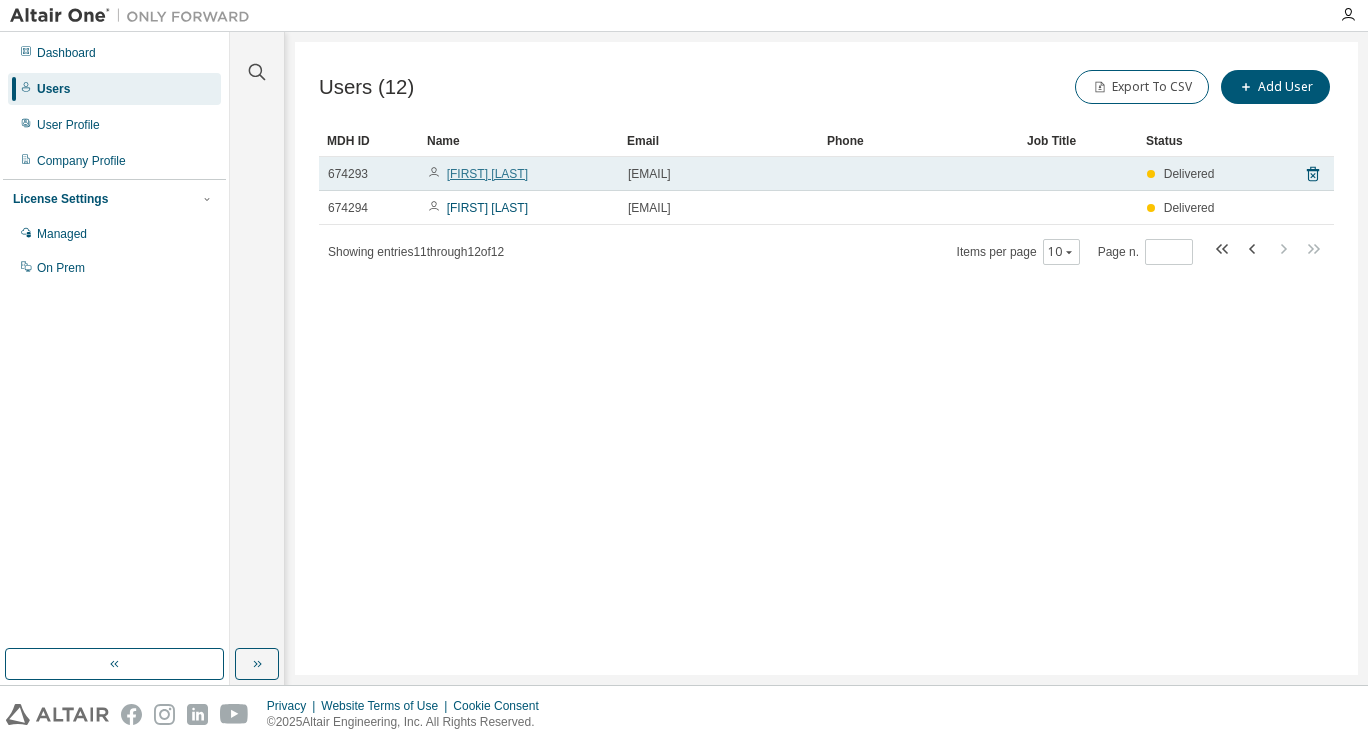drag, startPoint x: 510, startPoint y: 172, endPoint x: 496, endPoint y: 171, distance: 14.035668 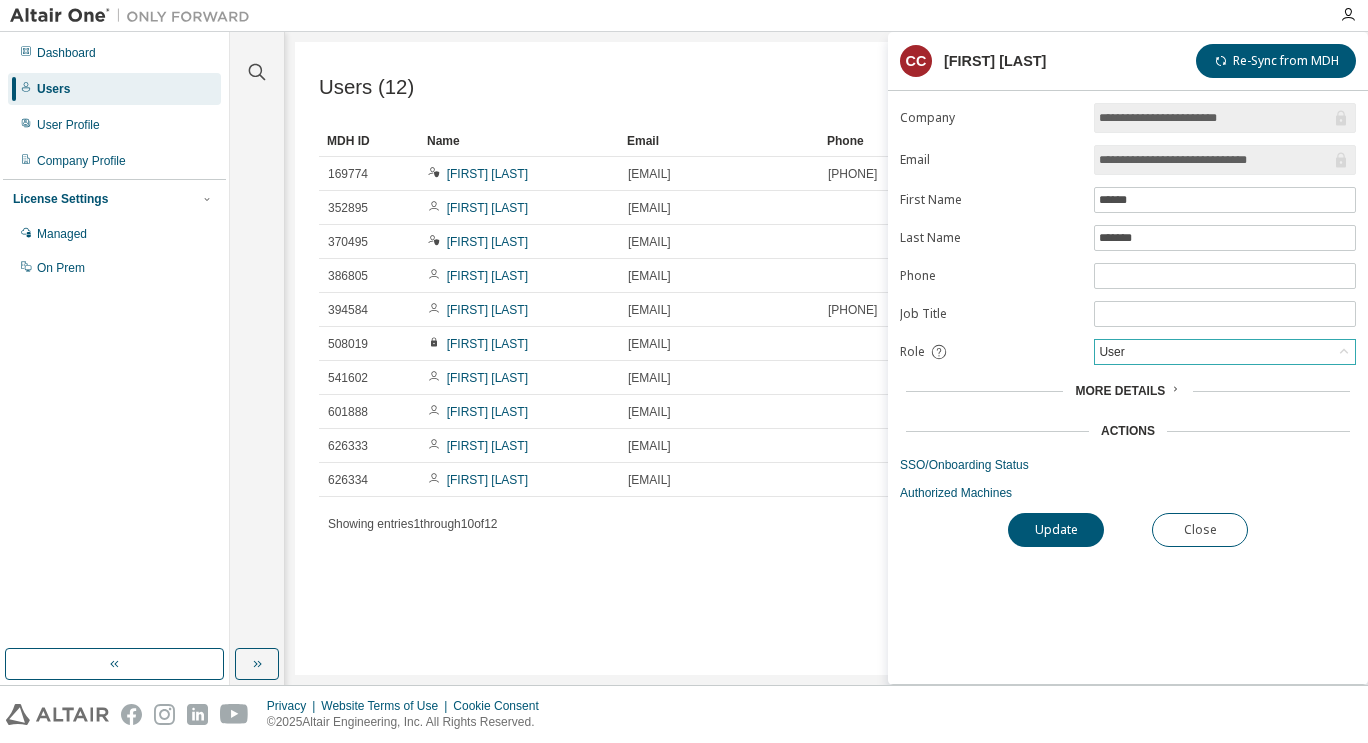 click on "User" at bounding box center [1225, 352] 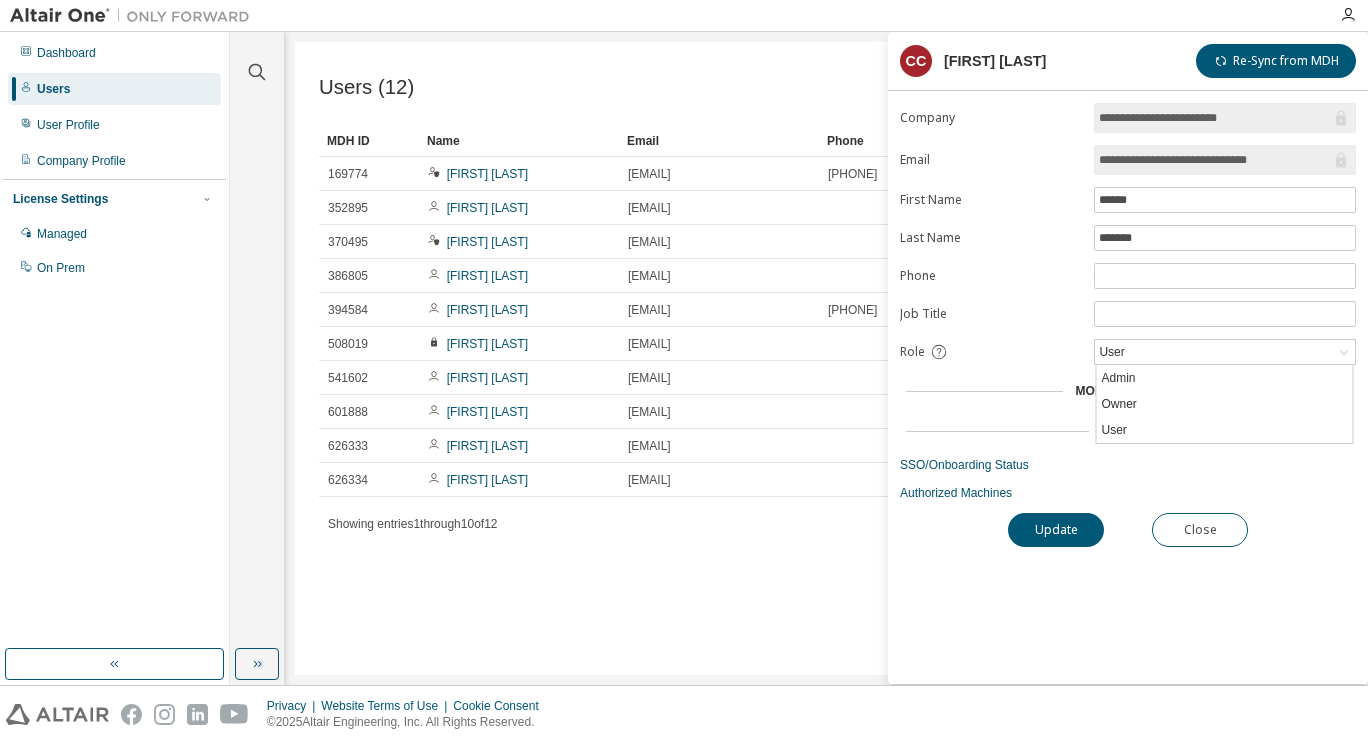 click on "Users (12) Export To CSV Add User" at bounding box center (826, 87) 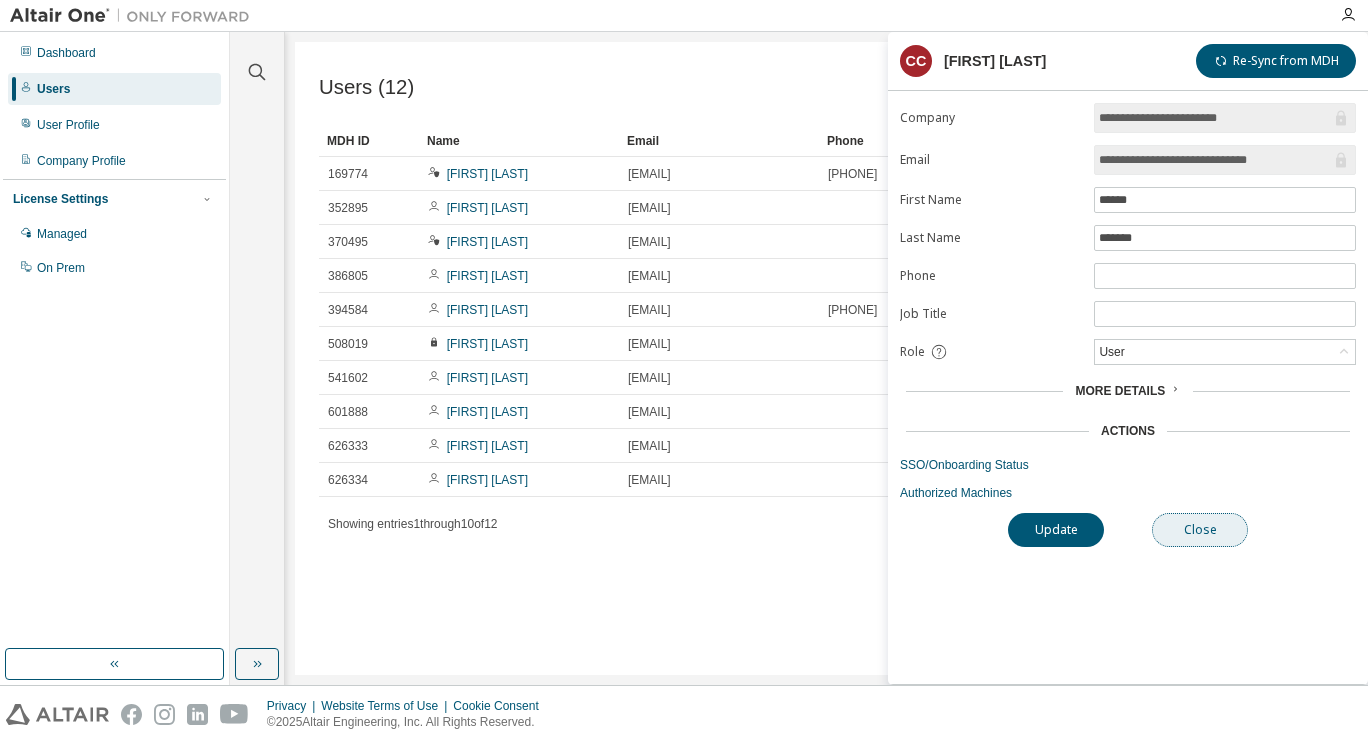click on "Close" at bounding box center [1200, 530] 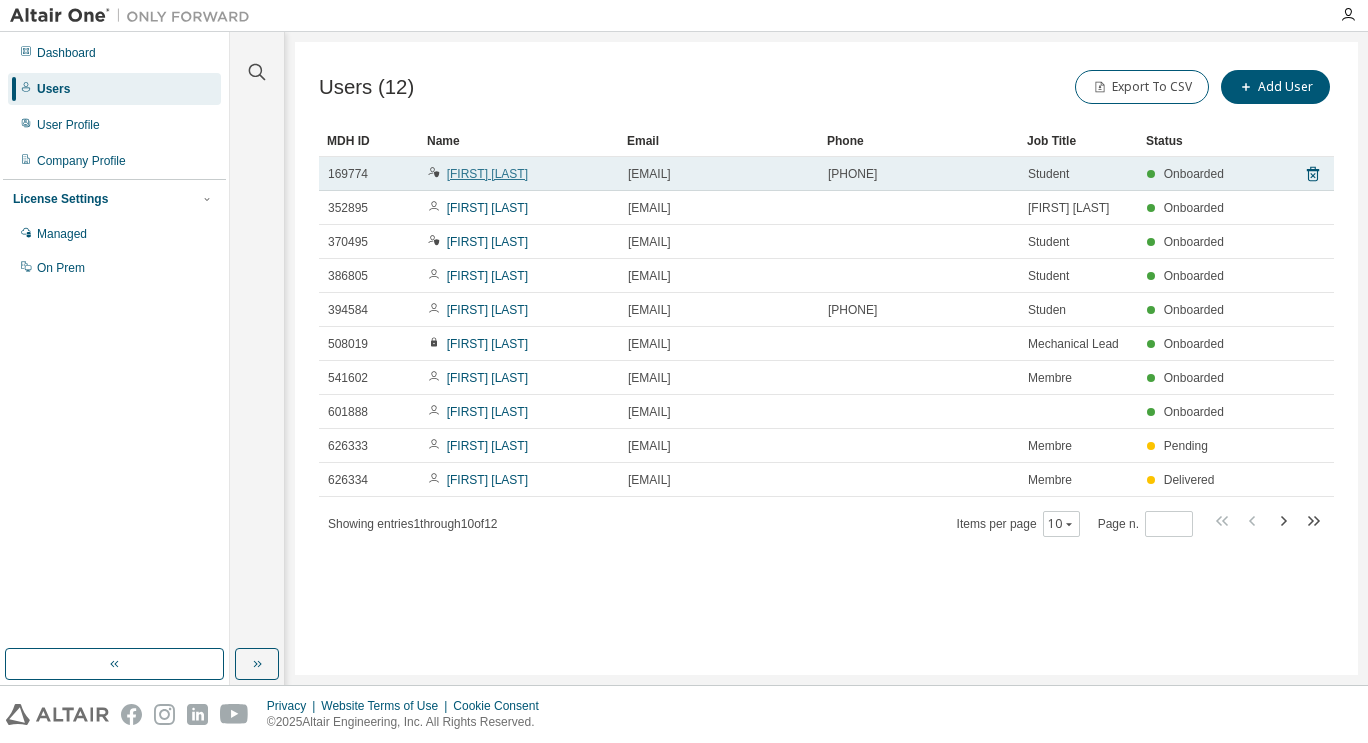 click on "[FIRST] [LAST]" at bounding box center [487, 174] 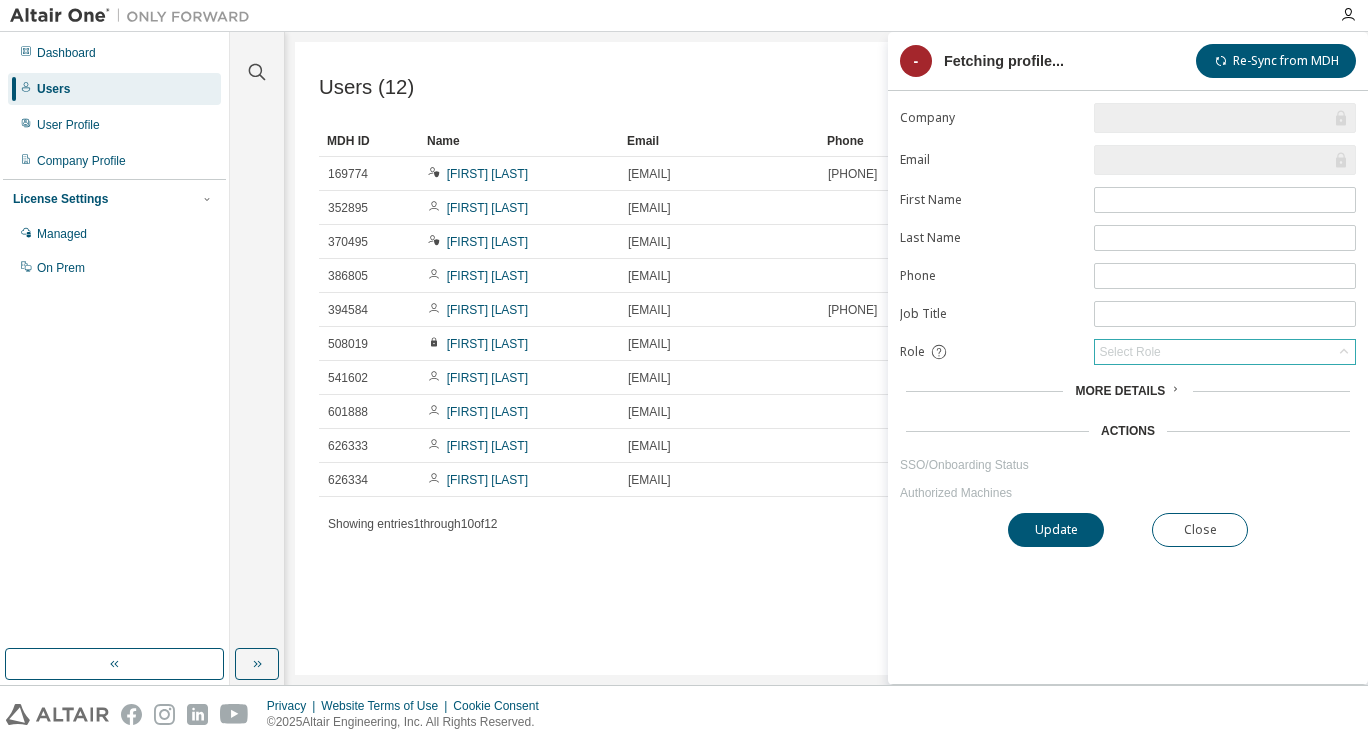 click on "Select Role" at bounding box center (1225, 352) 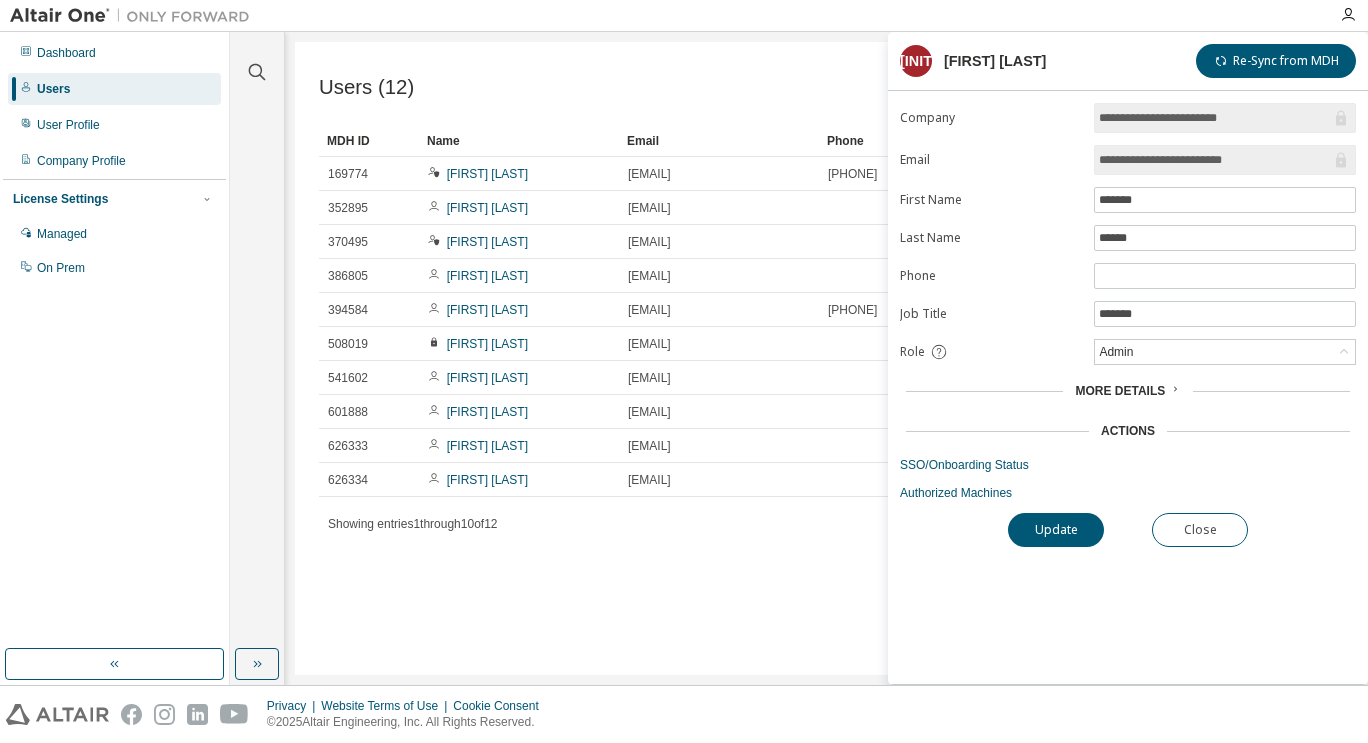 click on "Users (12) Export To CSV Add User Clear Load Save Save As Field Operator Value Select filter Select operand Add criteria Search MDH ID Name Email Phone Job Title Status 169774    [FIRST] [LAST] [EMAIL] [PHONE] Student Onboarded 352895    [FIRST] [LAST] [EMAIL] [FIRST] [LAST] Onboarded 370495    [FIRST] [LAST] [EMAIL] Student Onboarded 386805    [FIRST] [LAST] [EMAIL] Student Onboarded 394584    [FIRST] [LAST] [EMAIL] [PHONE] Studen Onboarded 508019    [FIRST] [LAST] [EMAIL] Mechanical Lead Onboarded 541602    [FIRST] [LAST] [EMAIL] Membre Onboarded 601888    [FIRST] [LAST] [EMAIL] Onboarded 626333    [FIRST] [LAST] [EMAIL] Membre Pending 626334    [FIRST] [LAST] [EMAIL] Membre Delivered Showing entries  1  through  10  of  12 Items per page 10 Page n. *" at bounding box center [826, 358] 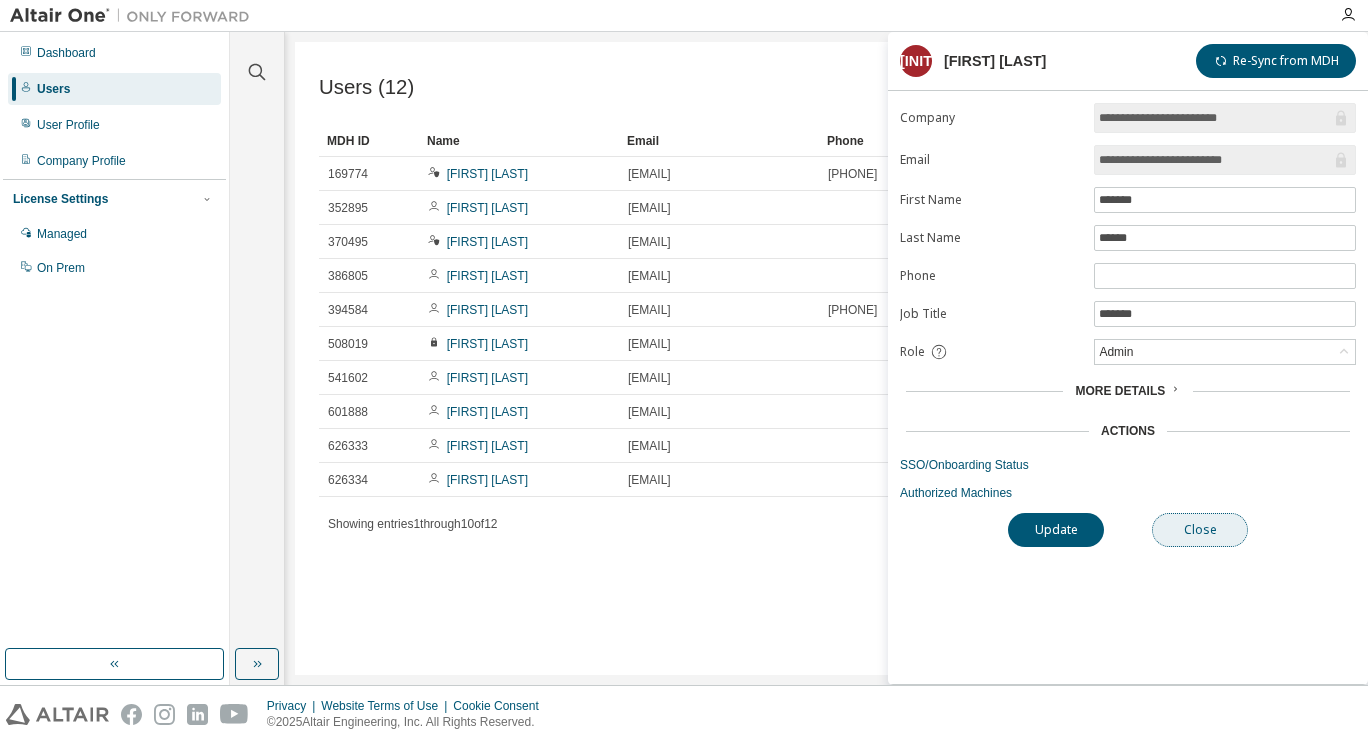 click on "Close" at bounding box center [1200, 530] 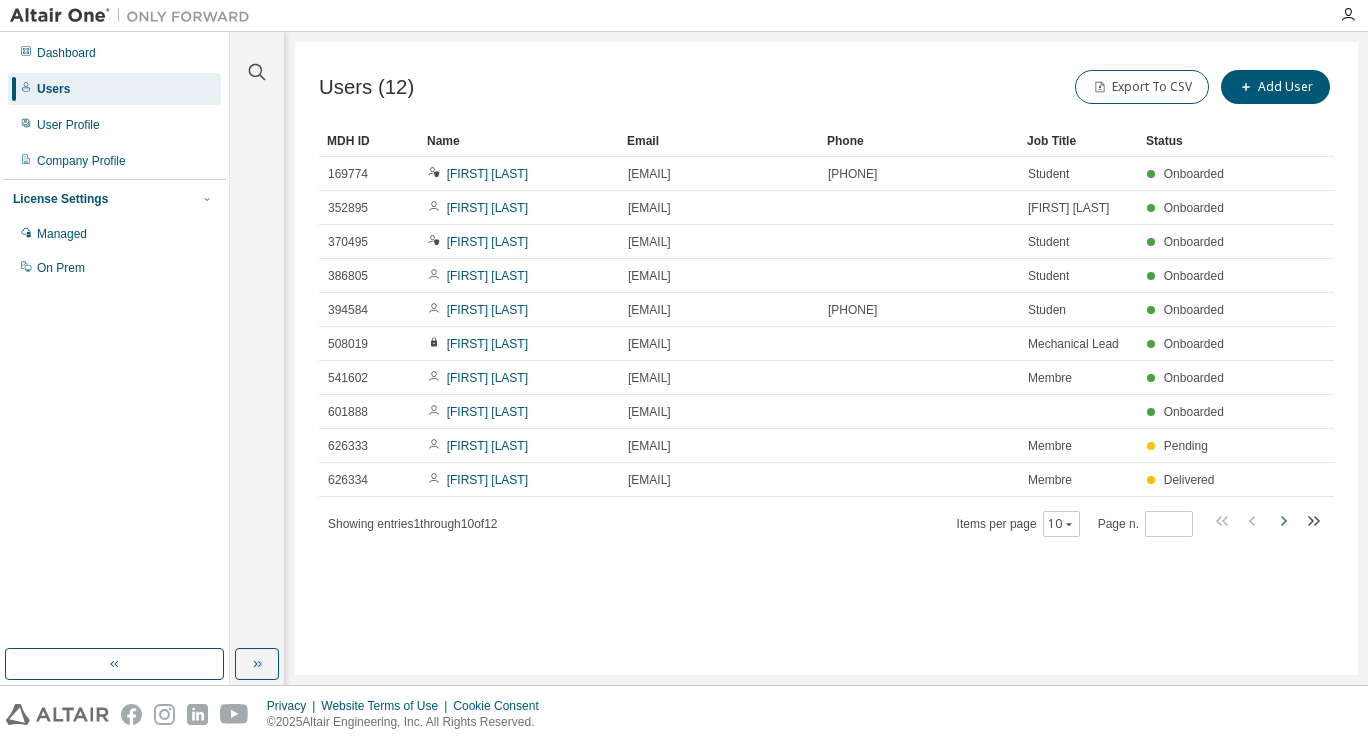 click 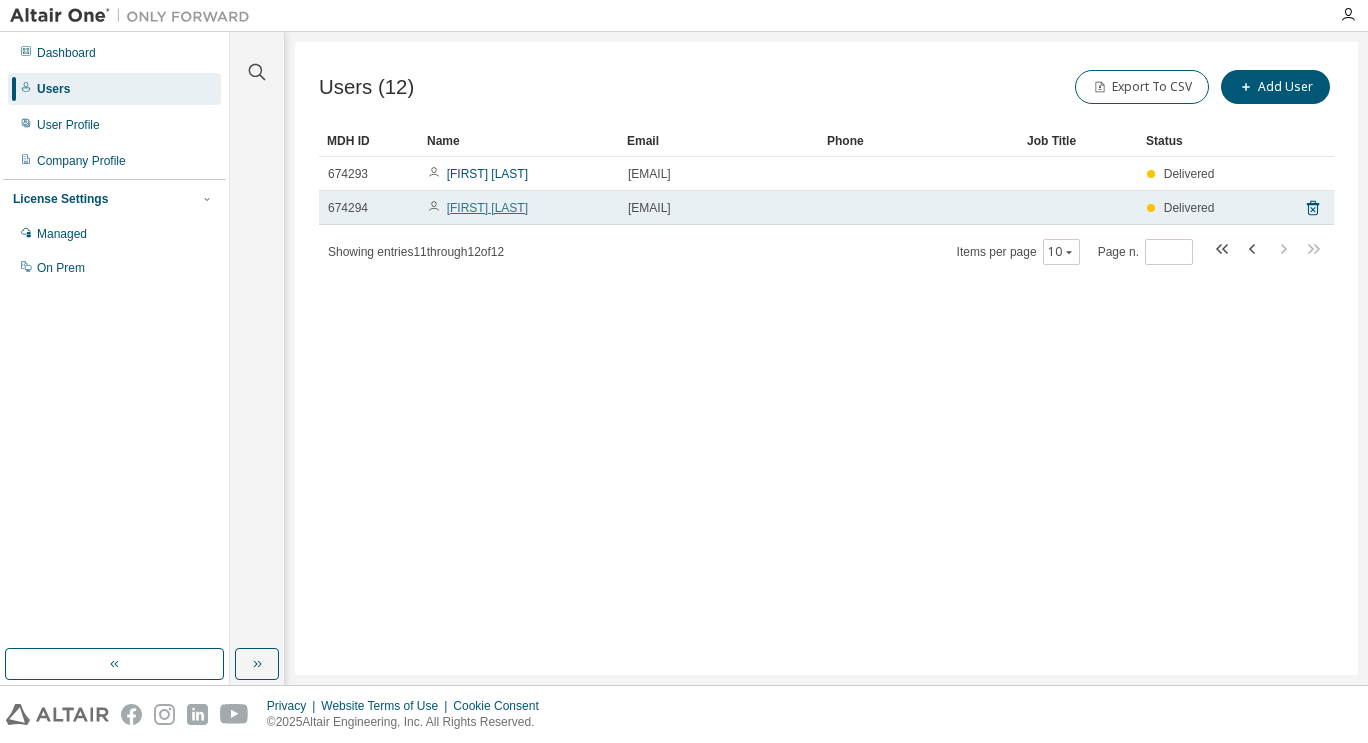 click on "[FIRST] [LAST]" at bounding box center (487, 208) 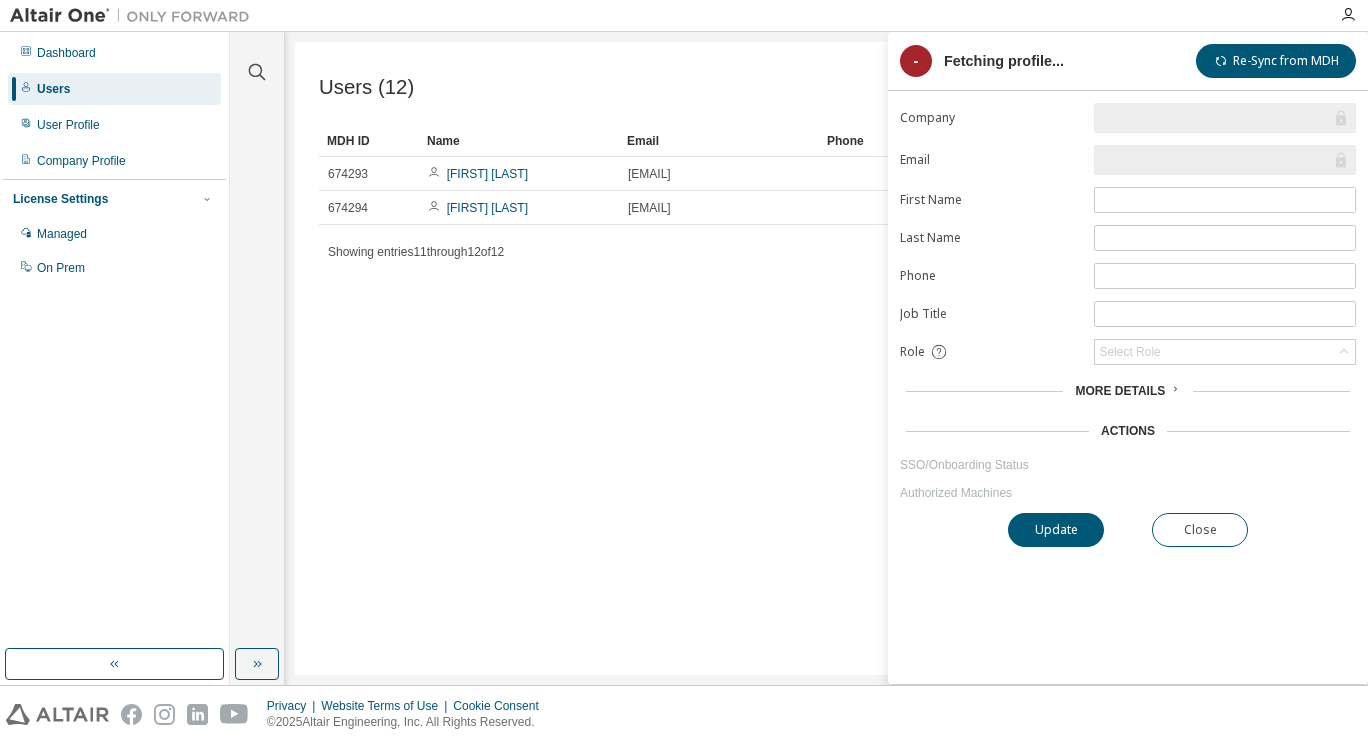 type on "*" 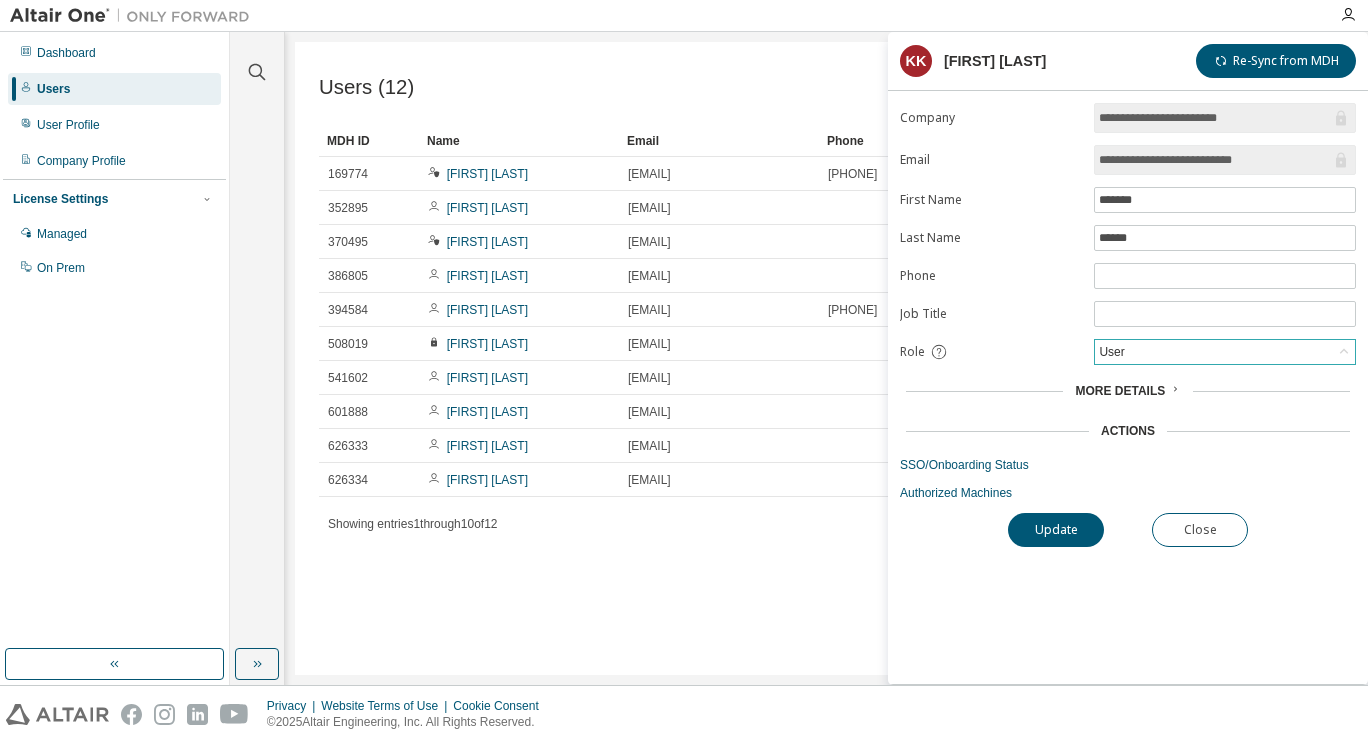 click on "User" at bounding box center [1225, 352] 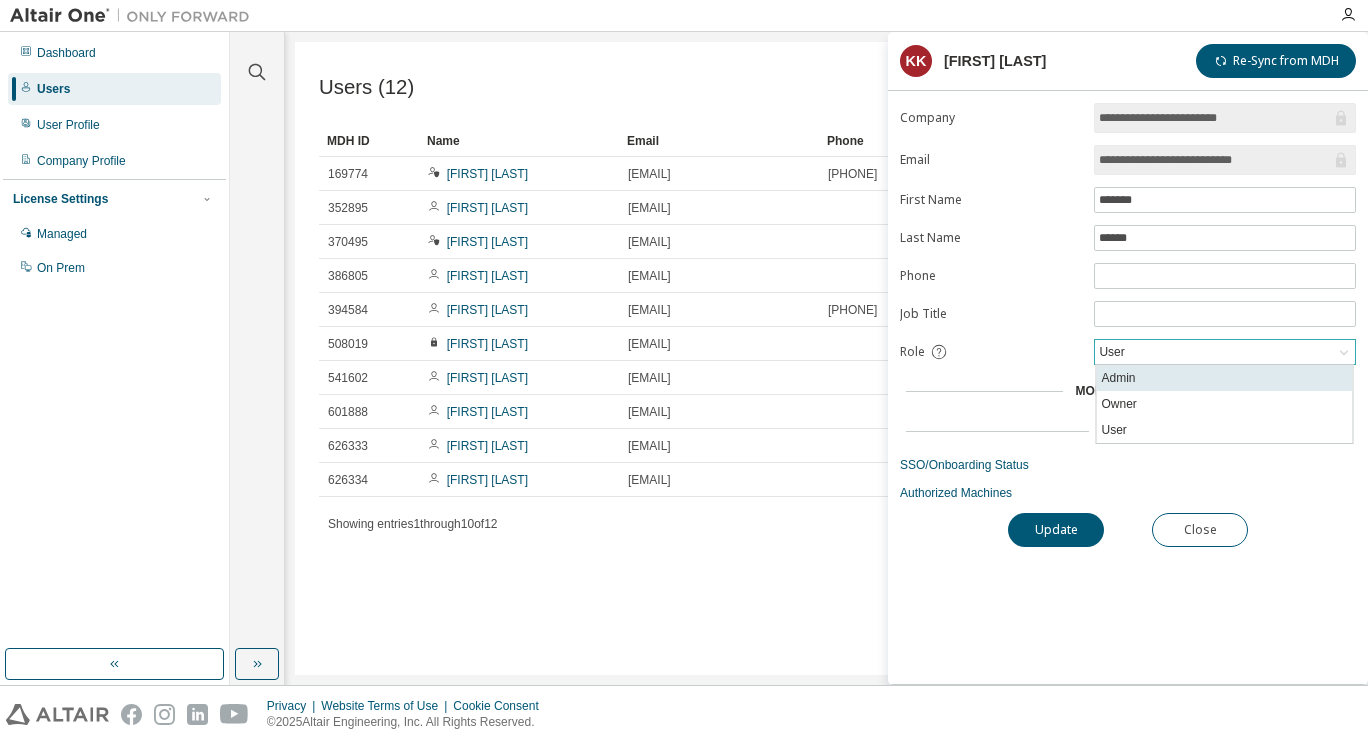 click on "Admin" at bounding box center [1225, 378] 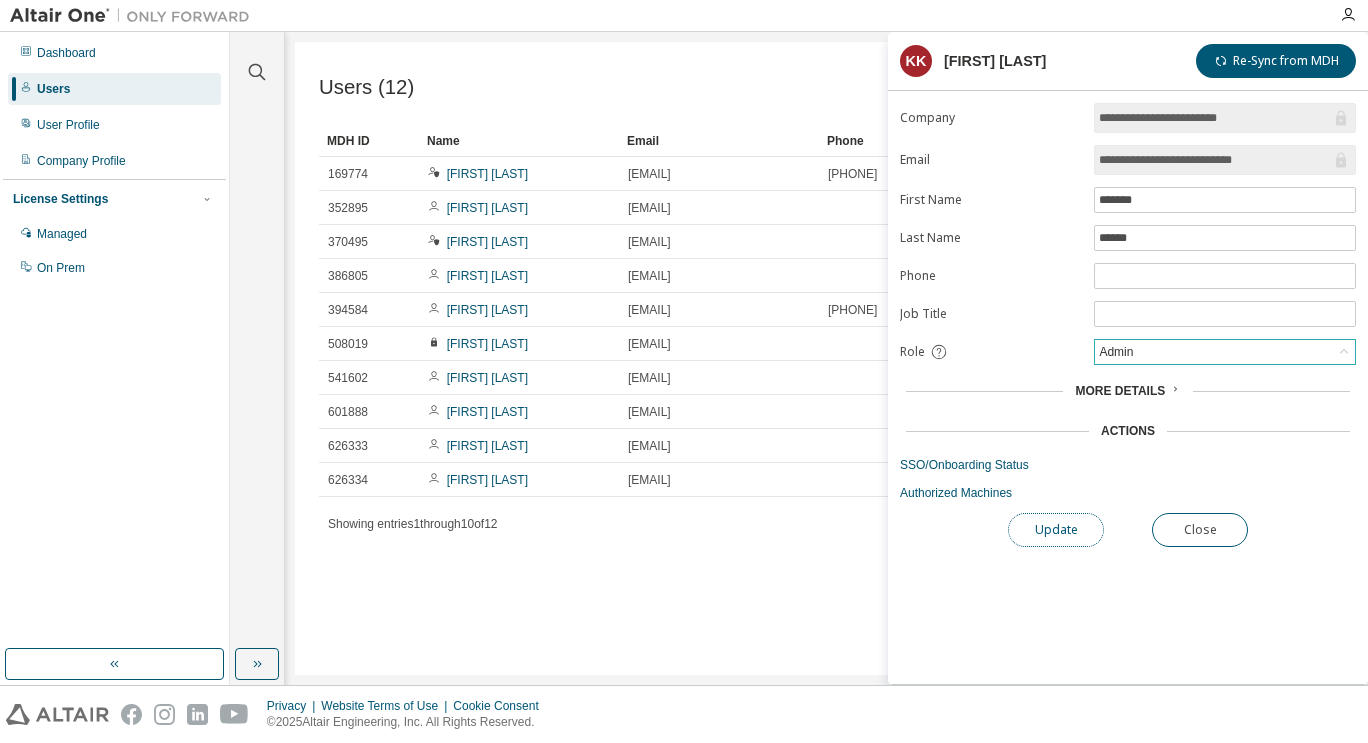 click on "Update" at bounding box center (1056, 530) 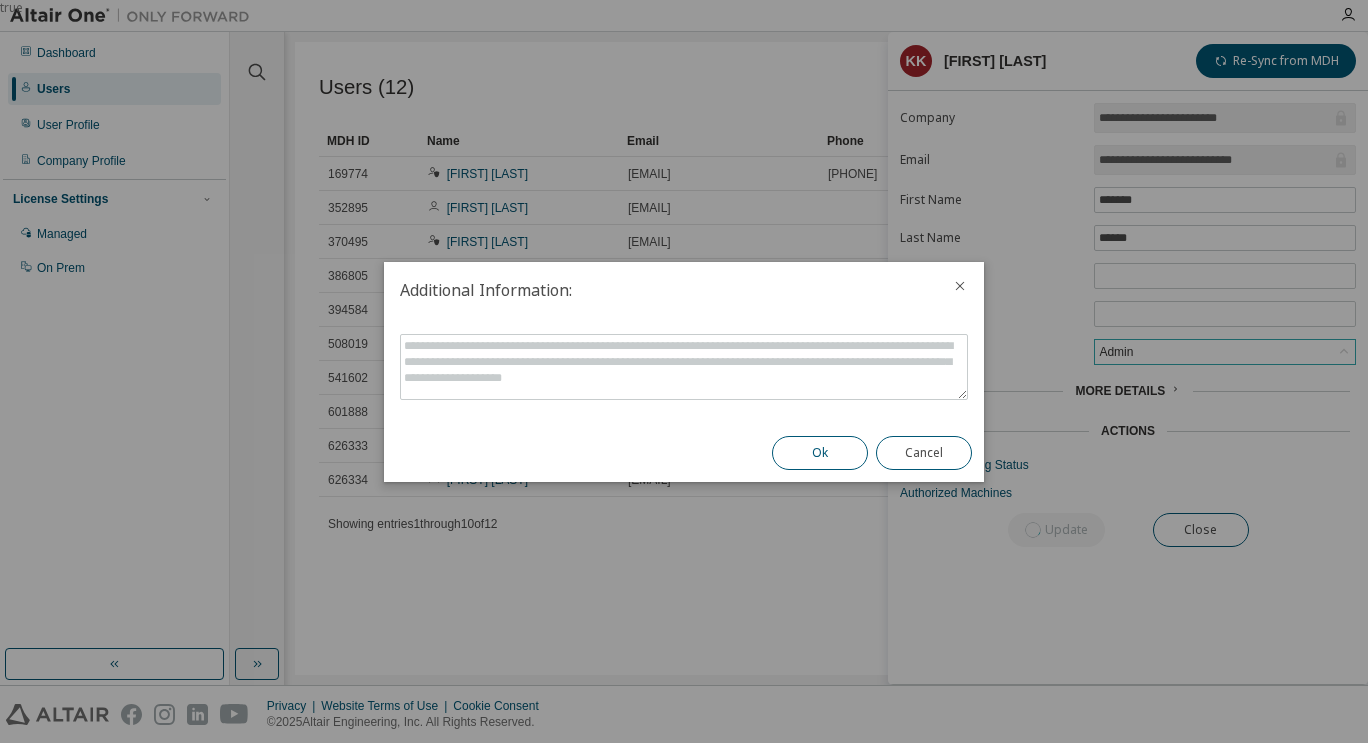click on "Ok" at bounding box center [820, 453] 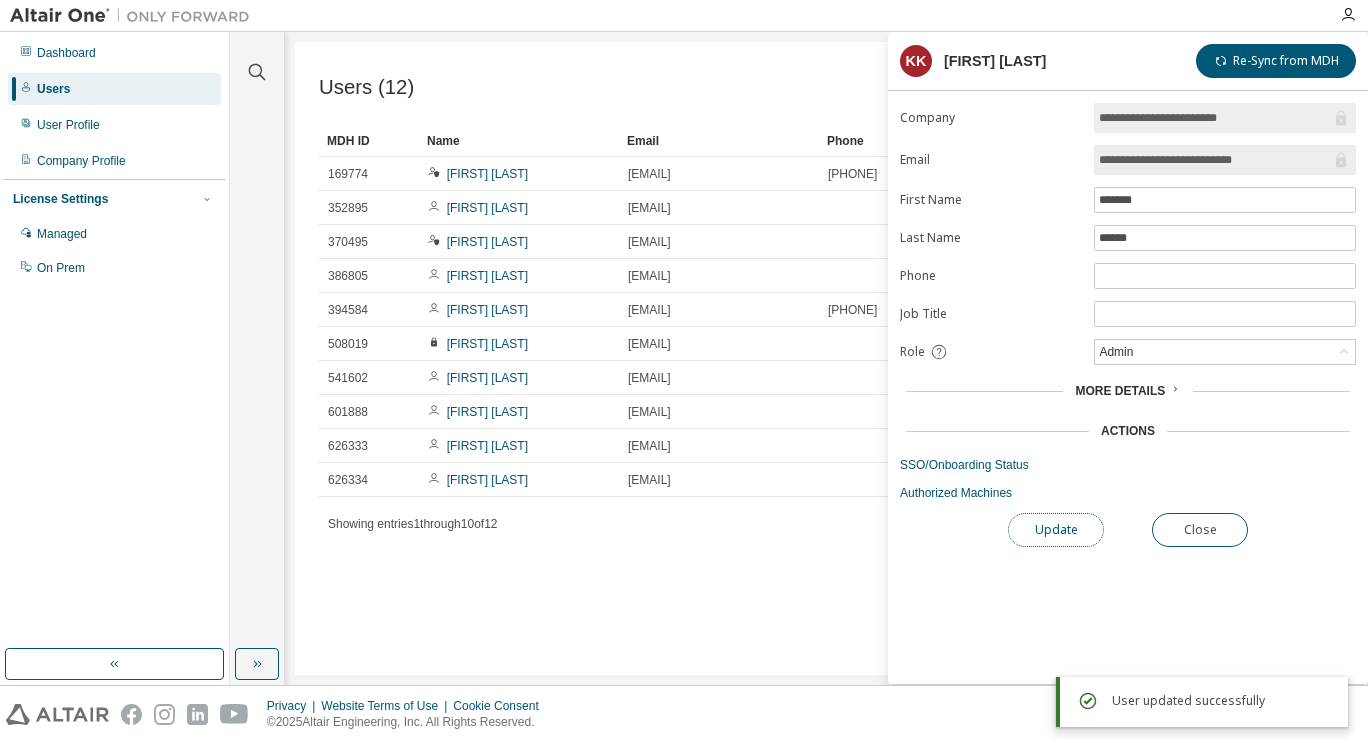 click on "Update" at bounding box center (1056, 530) 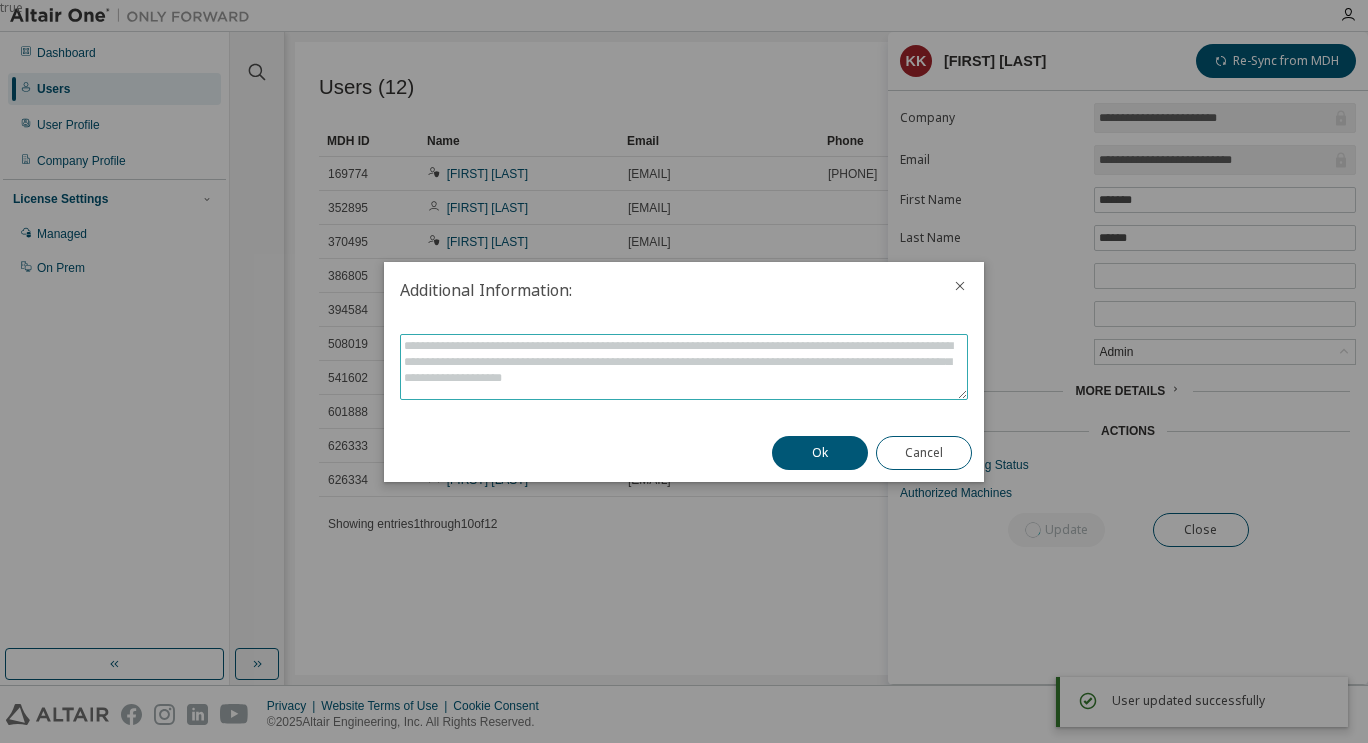 click at bounding box center [684, 367] 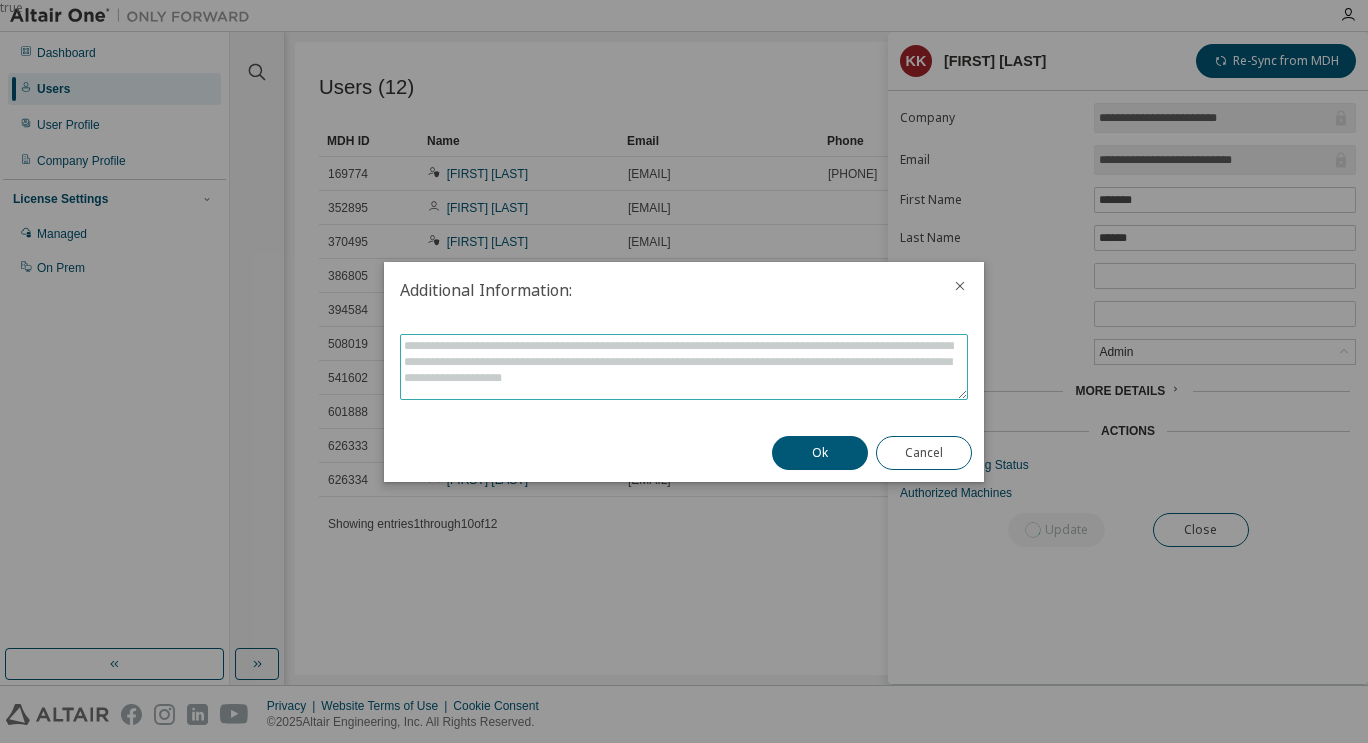 type on "*" 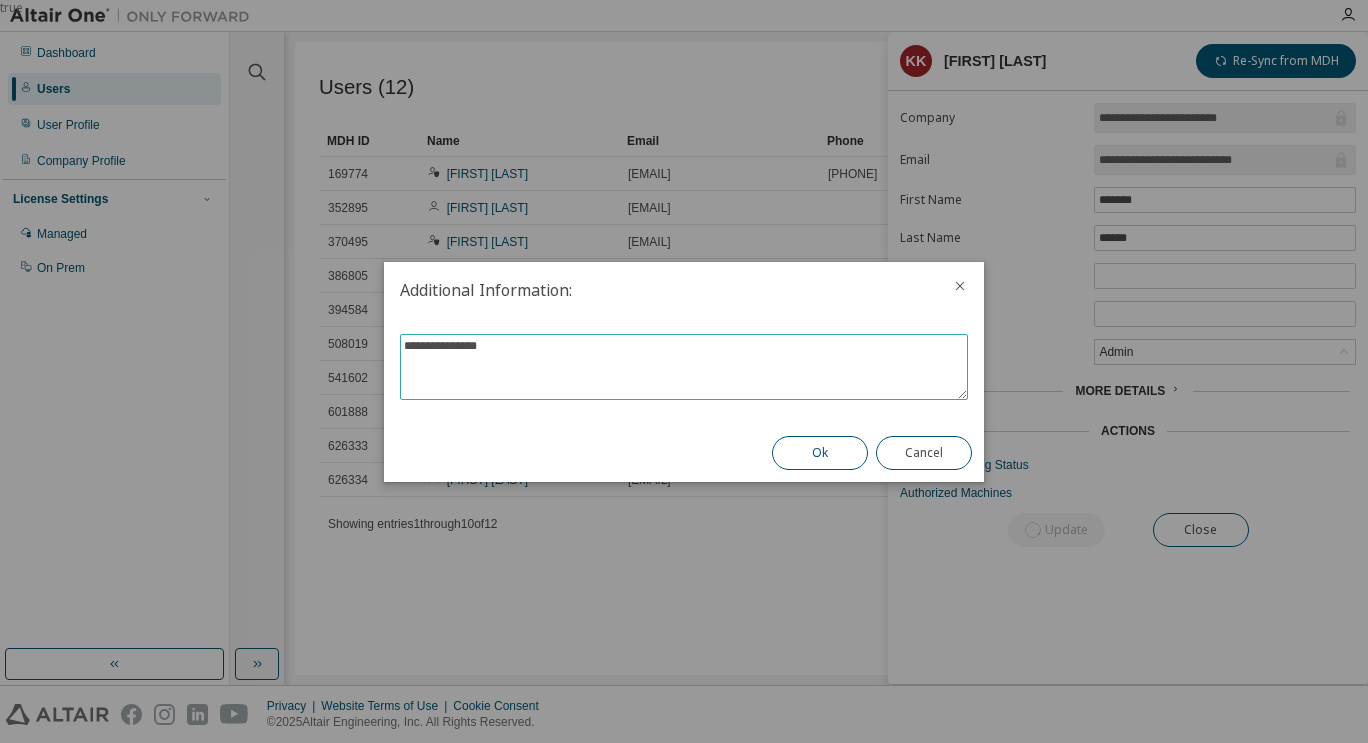 type on "**********" 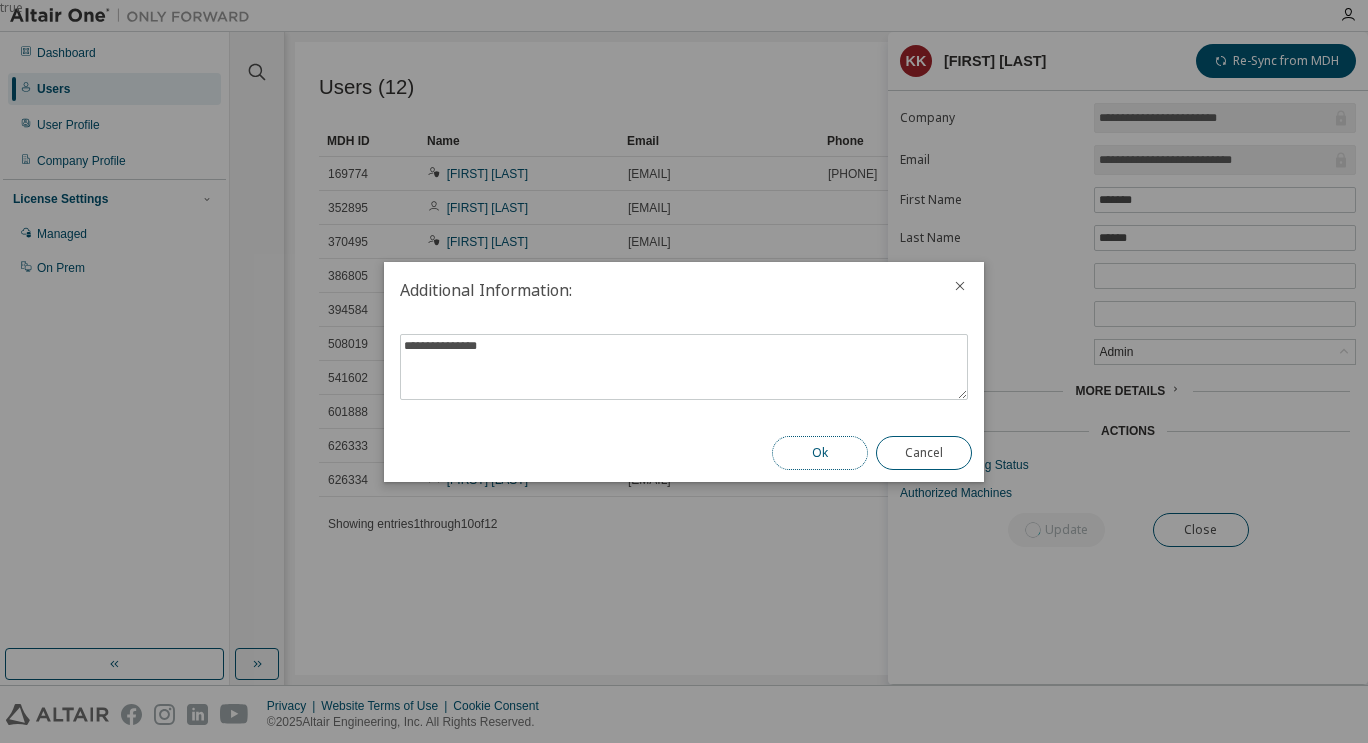 click on "Ok" at bounding box center [820, 453] 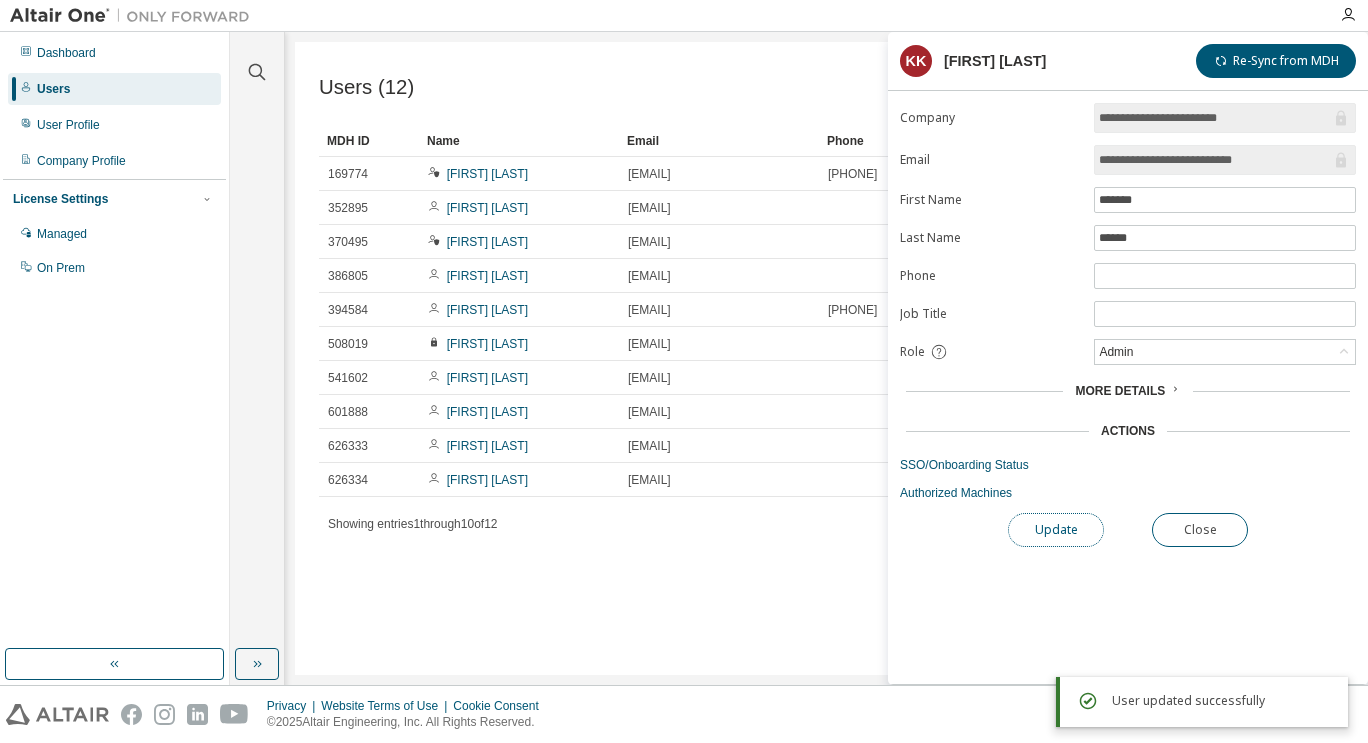 click on "Update" at bounding box center [1056, 530] 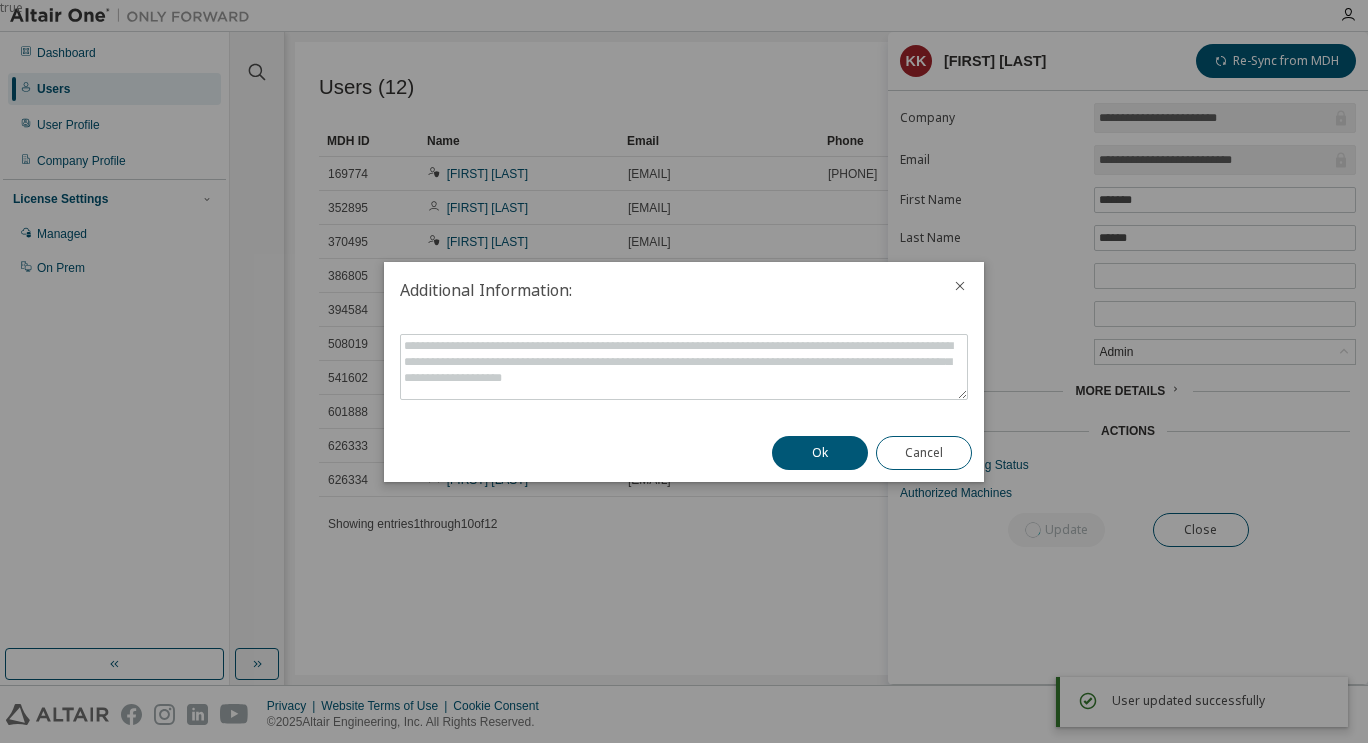 click 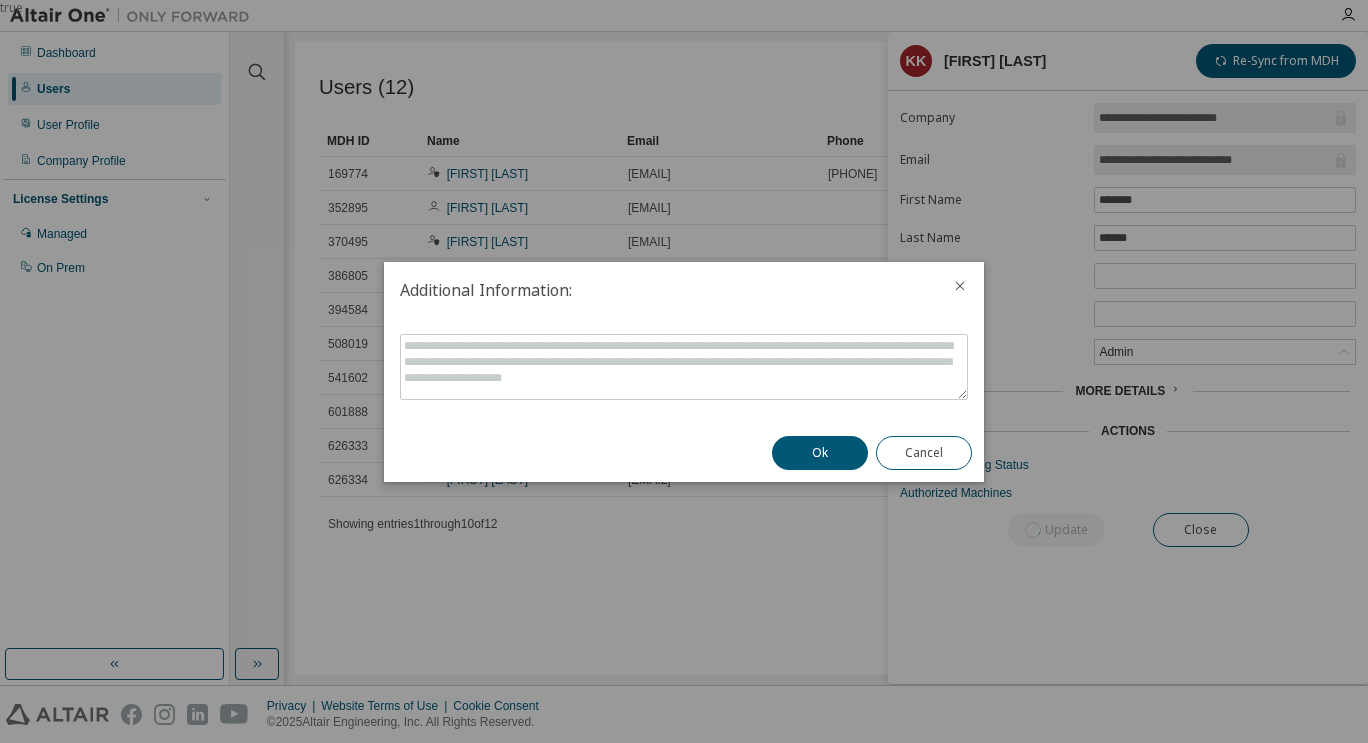 click 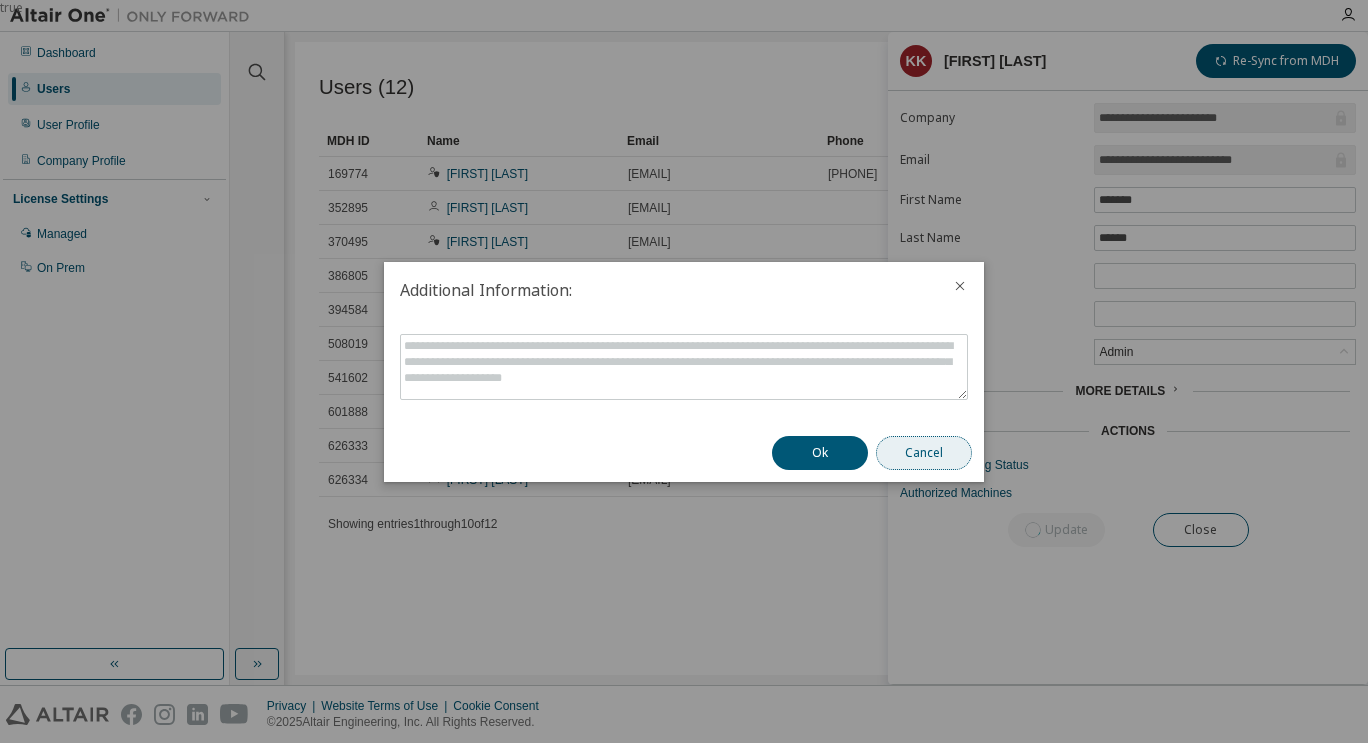 click on "Cancel" at bounding box center (924, 453) 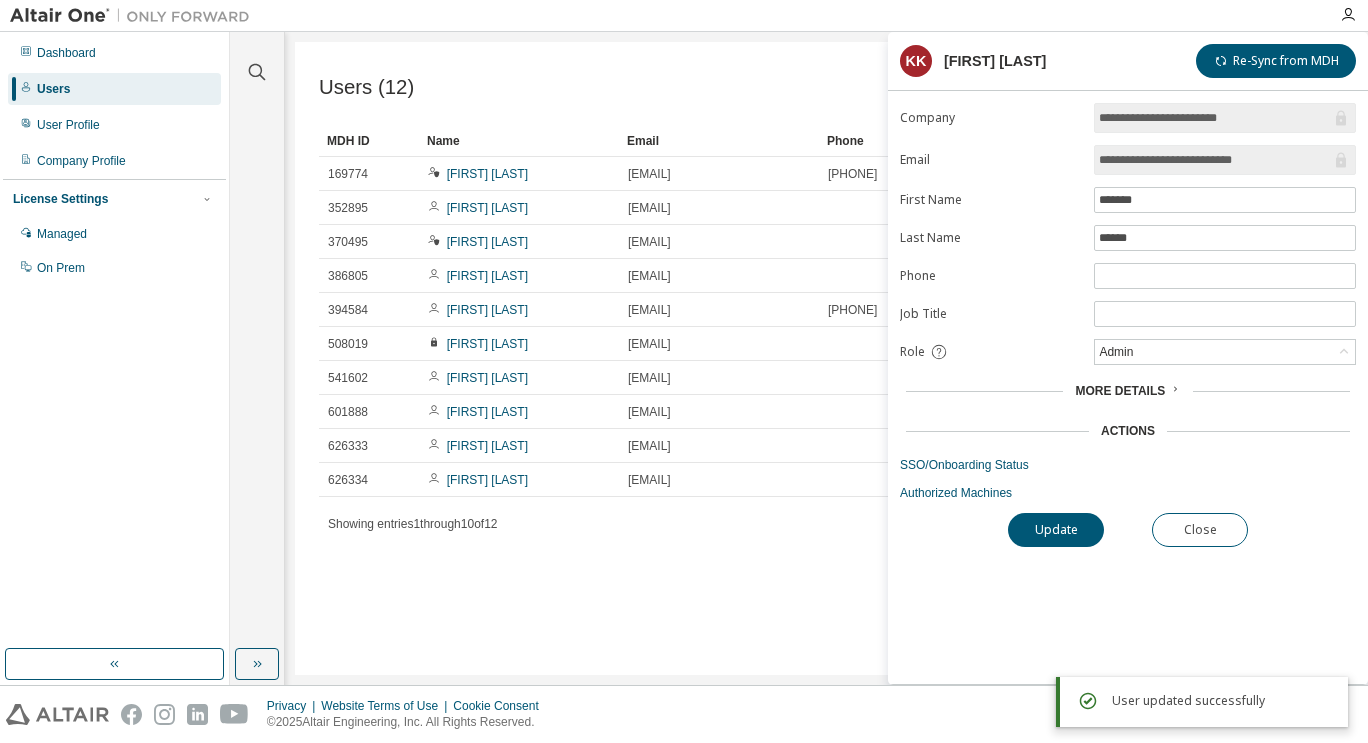 click on "**********" at bounding box center [1128, 393] 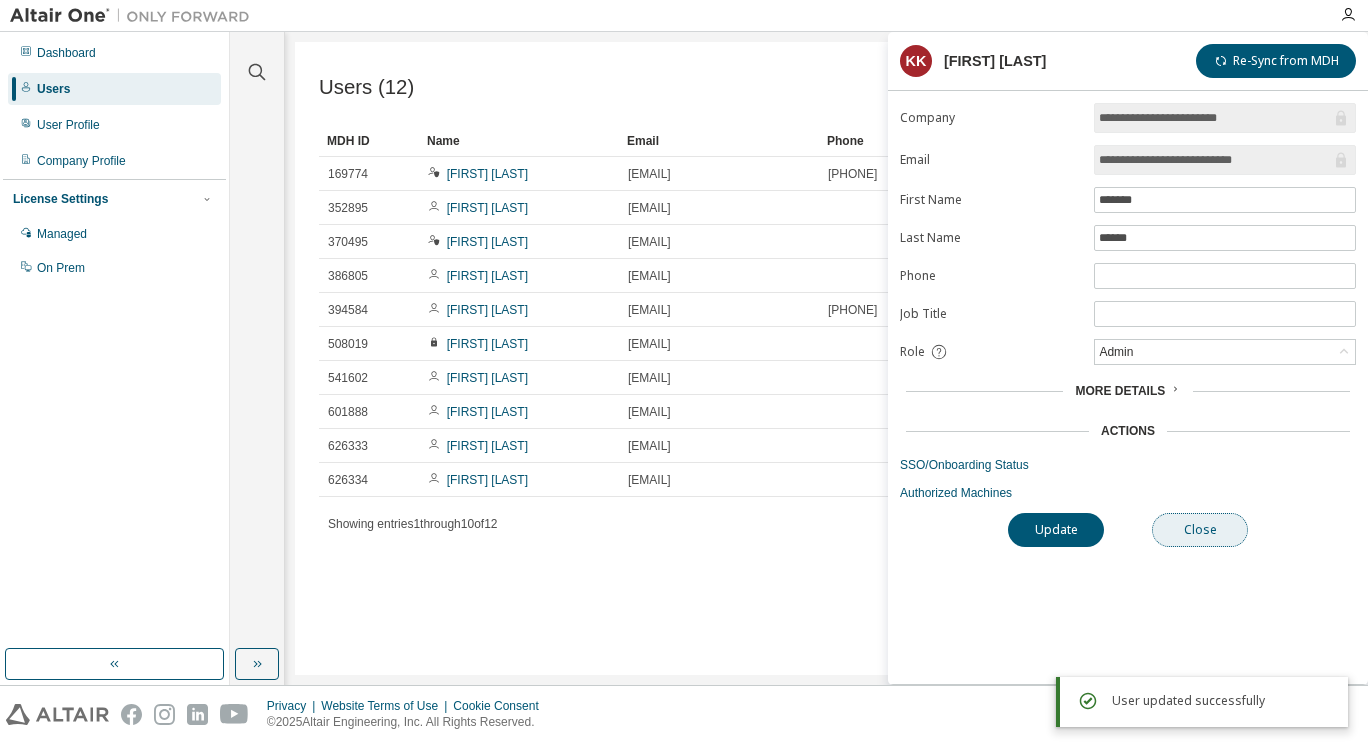 click on "Close" at bounding box center [1200, 530] 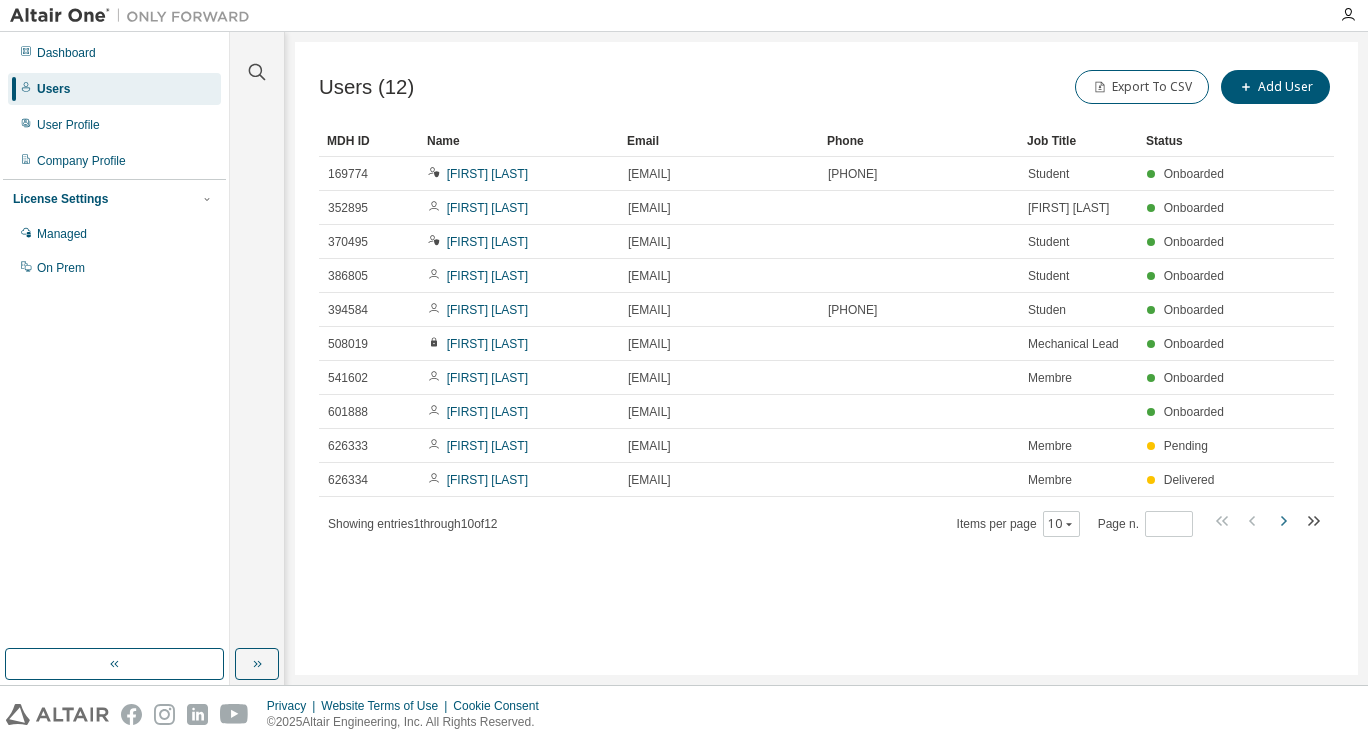 click 